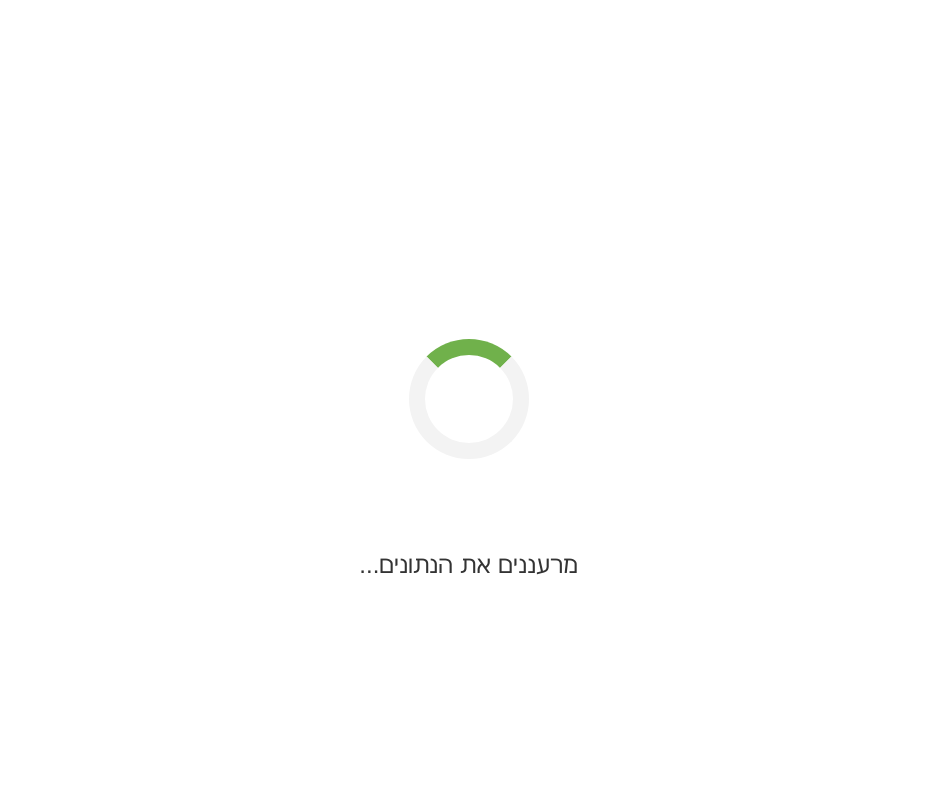 scroll, scrollTop: 0, scrollLeft: 0, axis: both 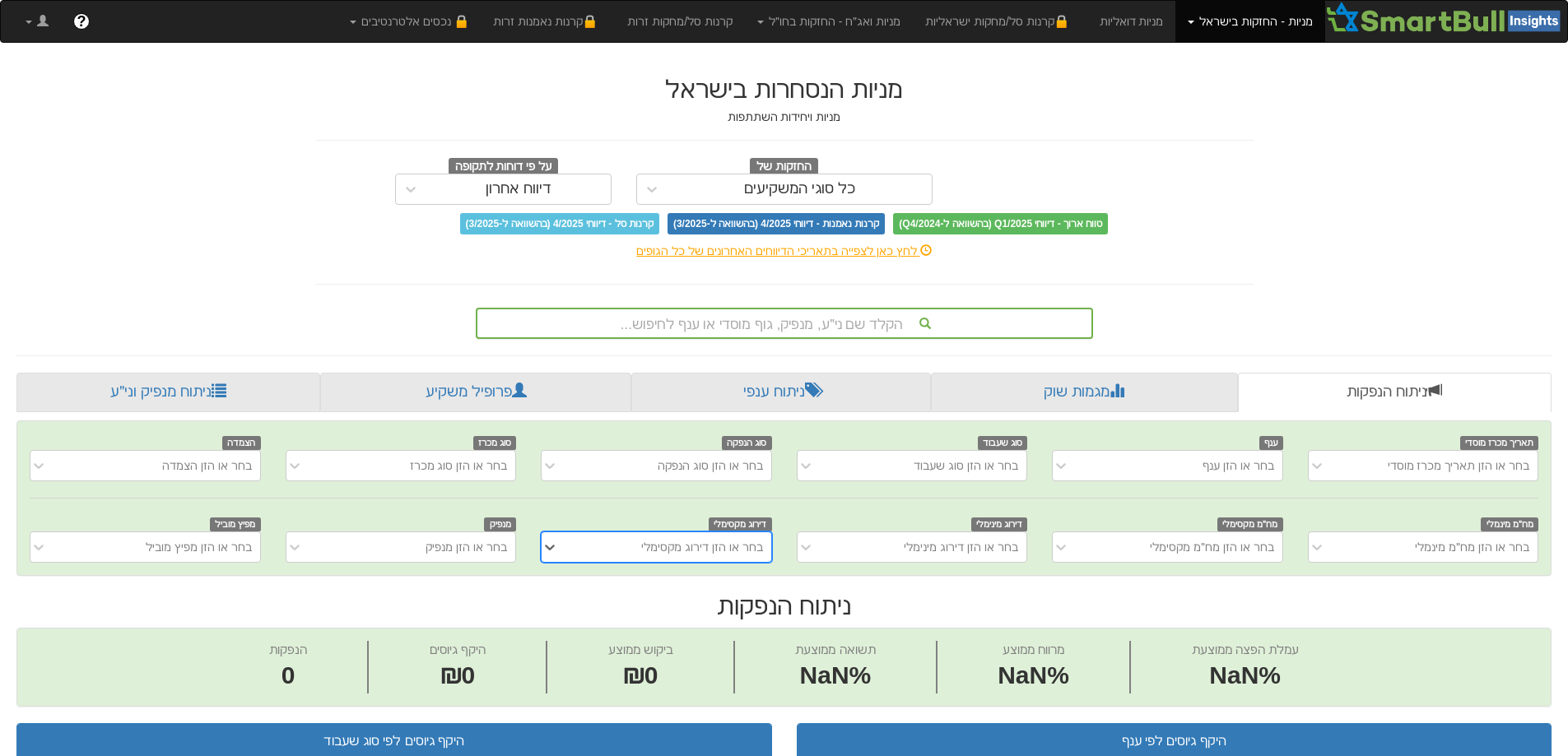 click on "הקלד שם ני״ע, מנפיק, גוף מוסדי או ענף לחיפוש..." at bounding box center (784, 323) 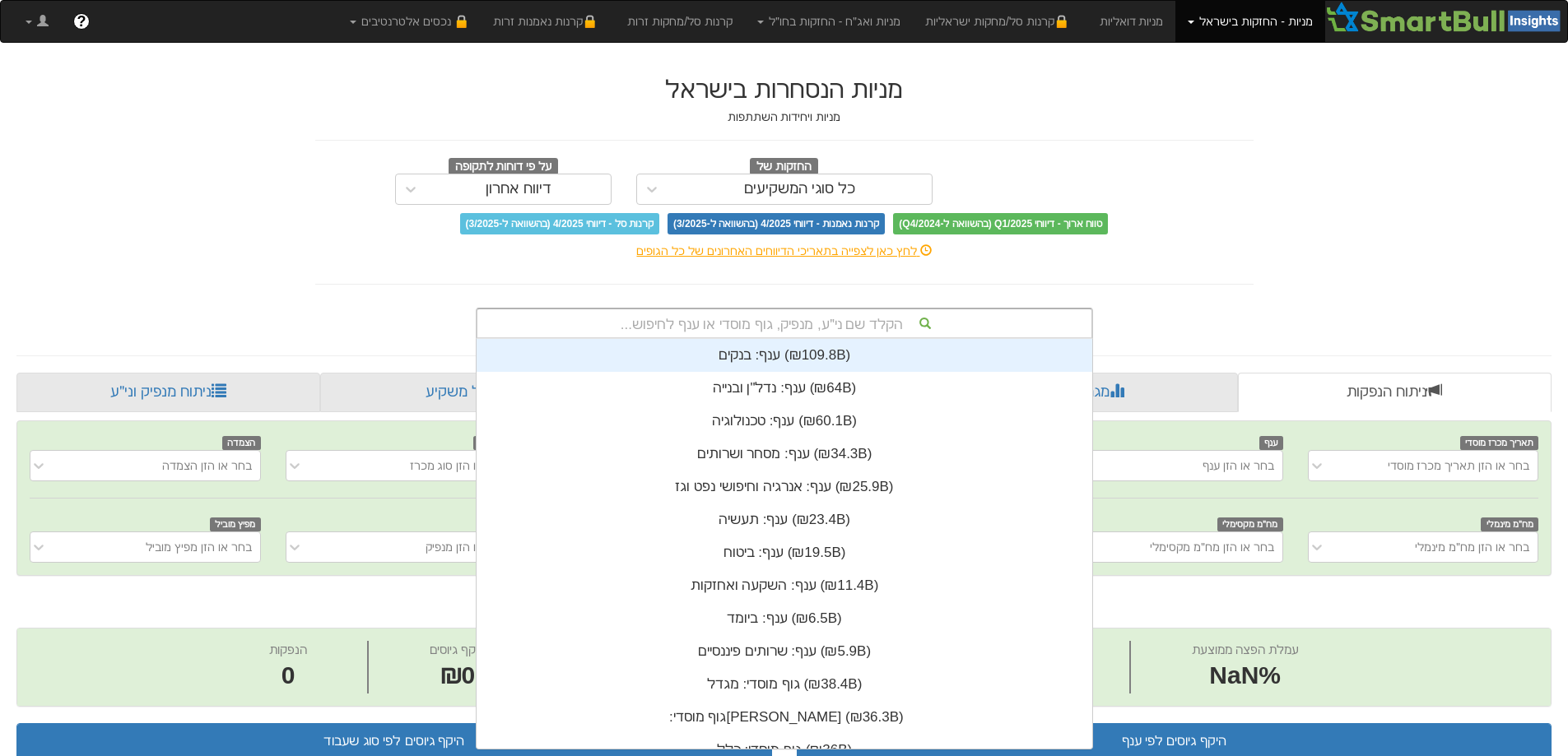 scroll, scrollTop: 13, scrollLeft: 0, axis: vertical 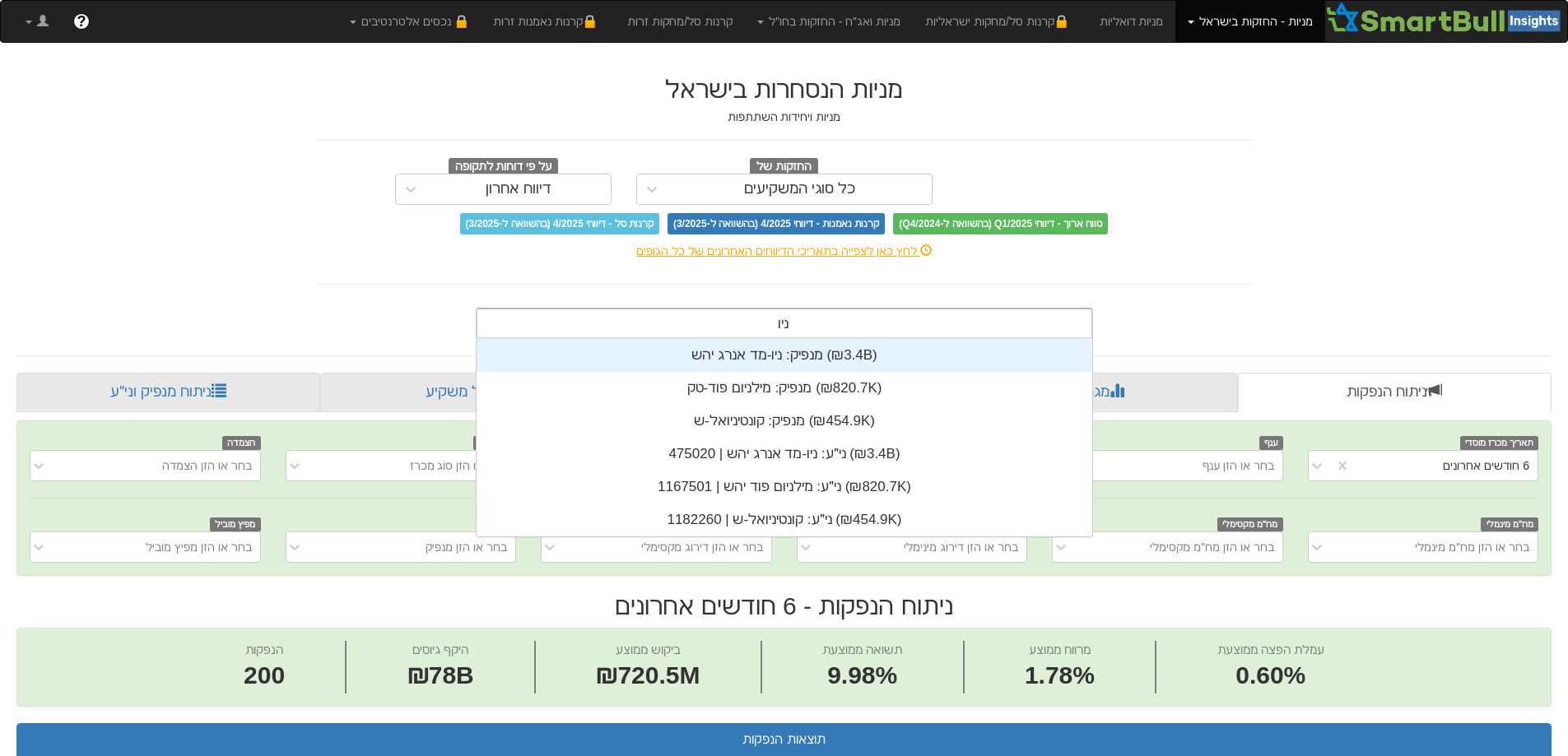 type on "ניו" 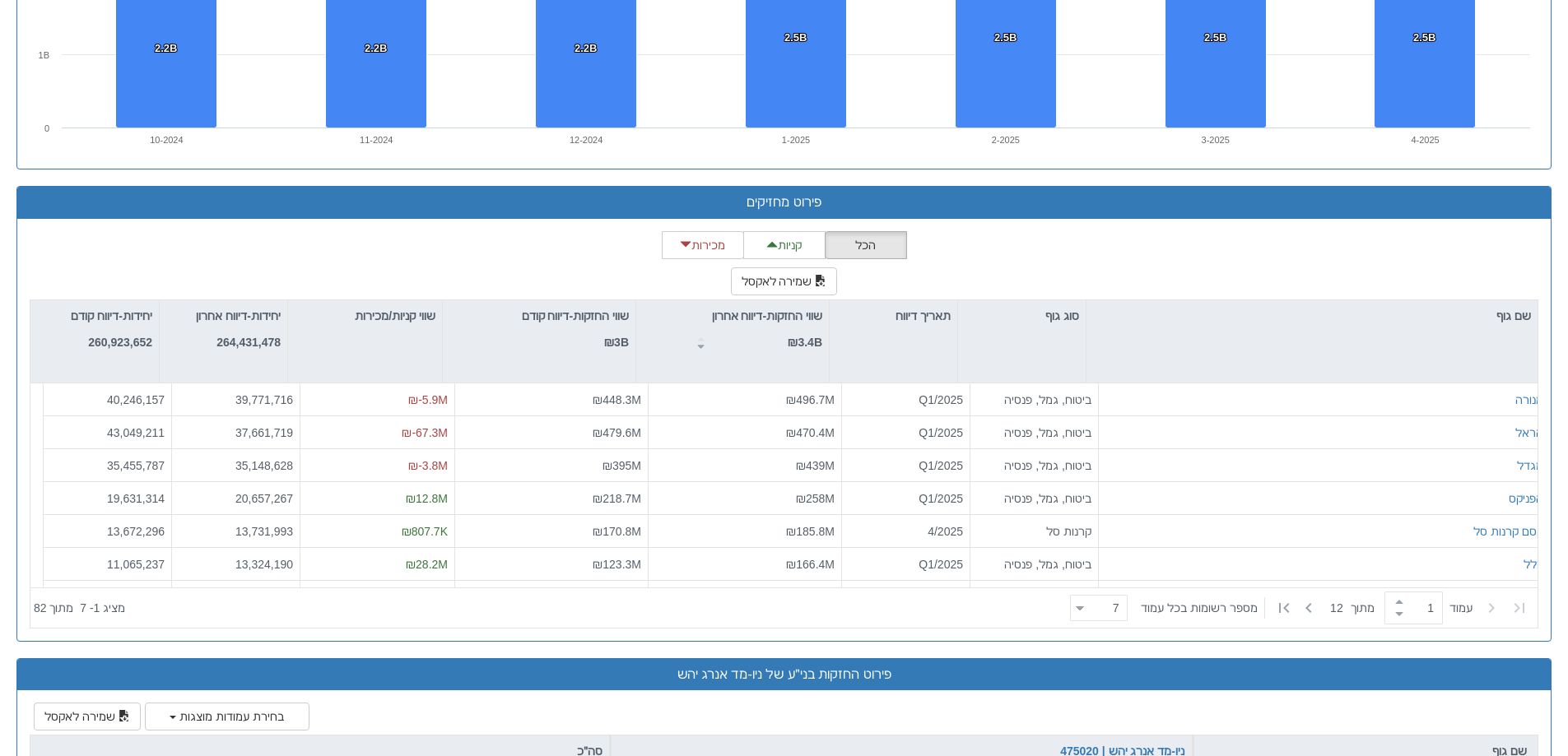 scroll, scrollTop: 1892, scrollLeft: 0, axis: vertical 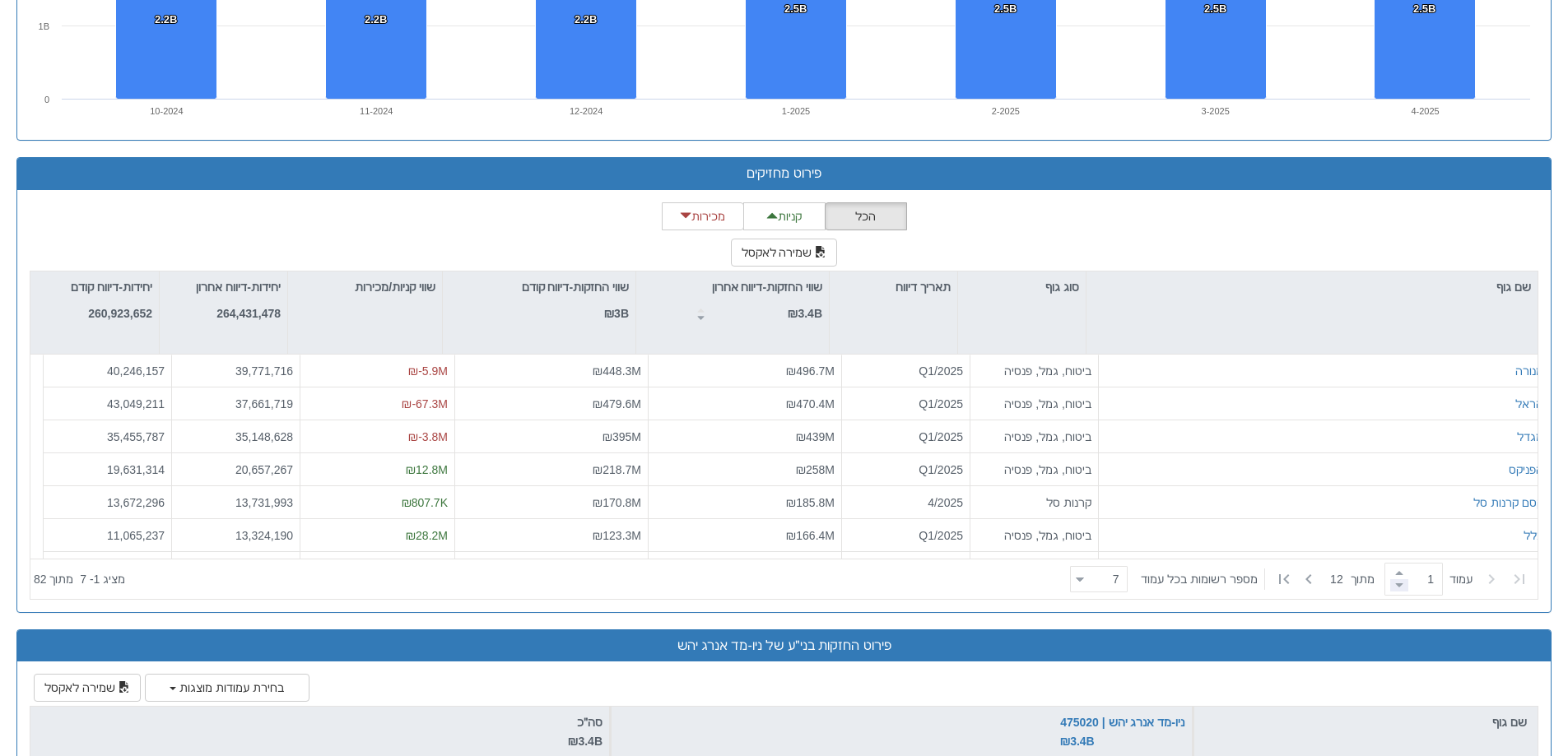 click at bounding box center (1399, 585) 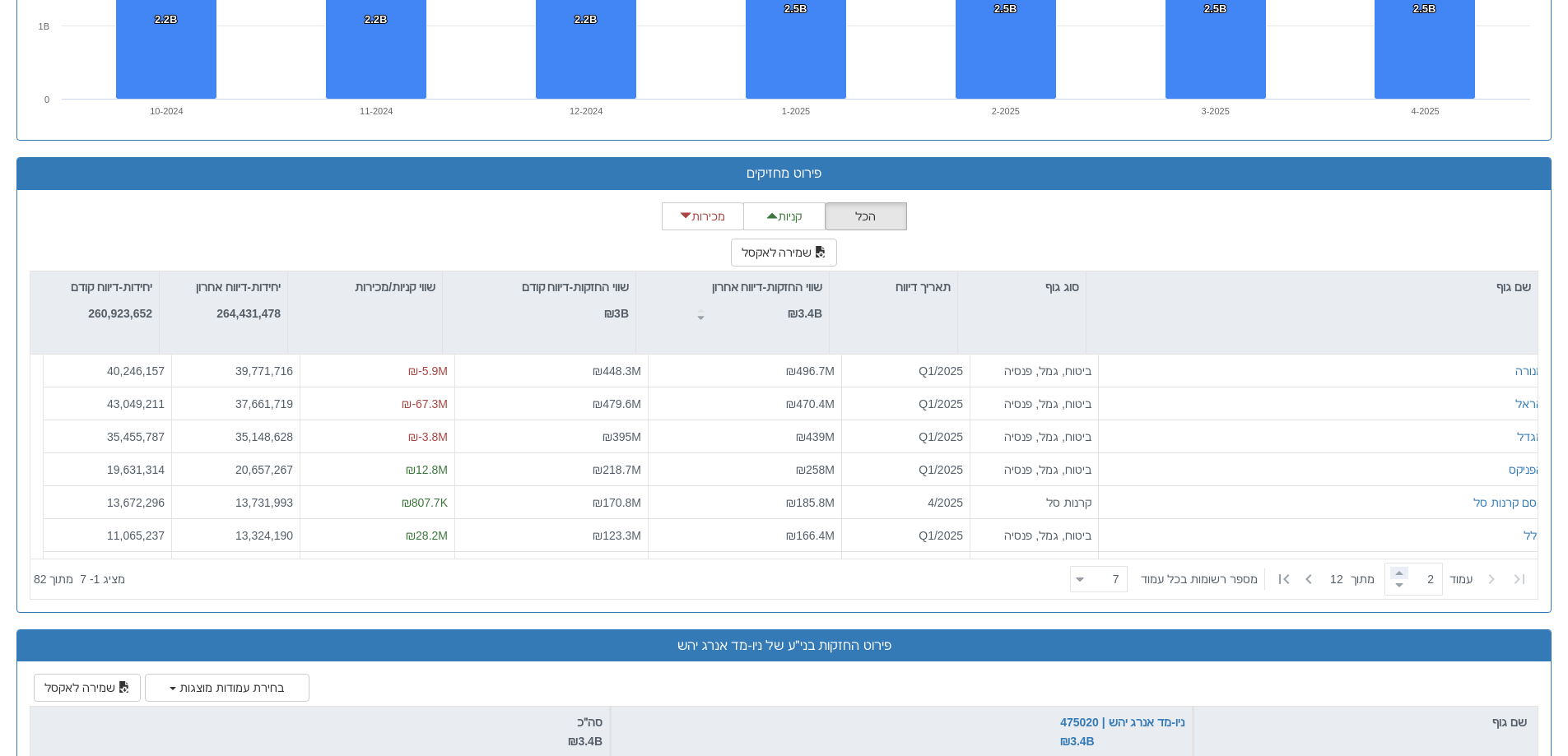 click at bounding box center (1399, 573) 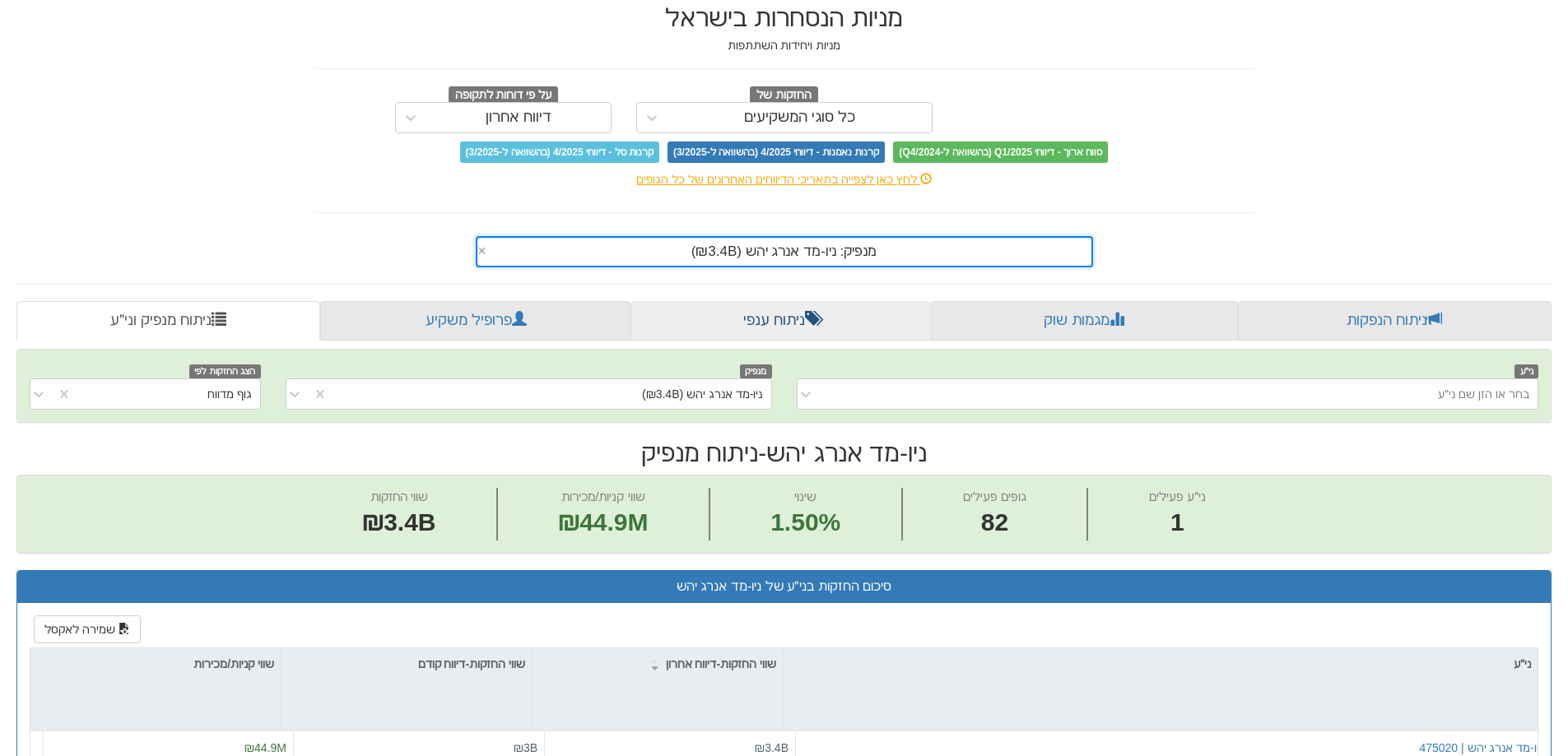 scroll, scrollTop: 0, scrollLeft: 0, axis: both 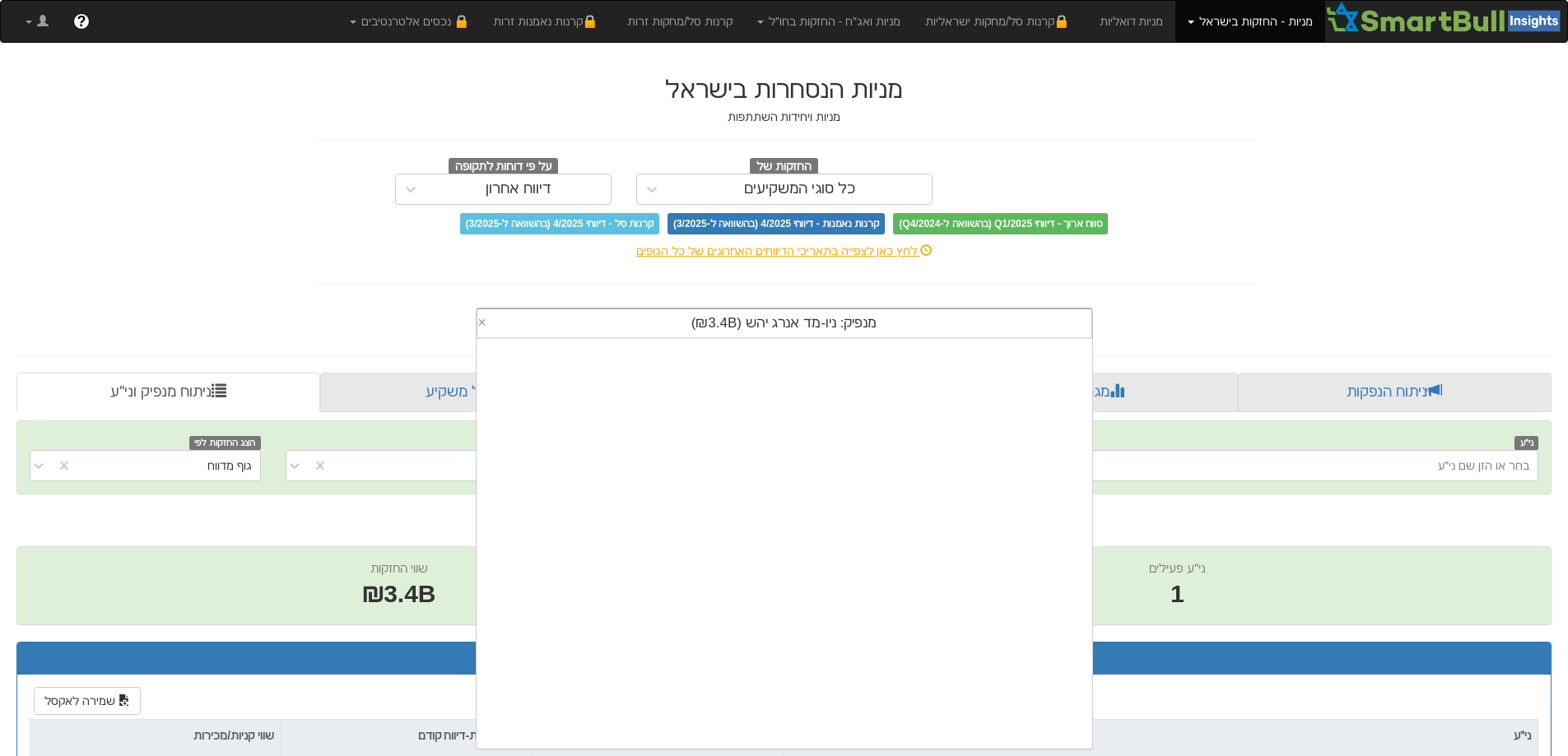 click on "מנפיק: ‏ניו-מד אנרג יהש ‎(₪3.4B)‎" at bounding box center (784, 322) 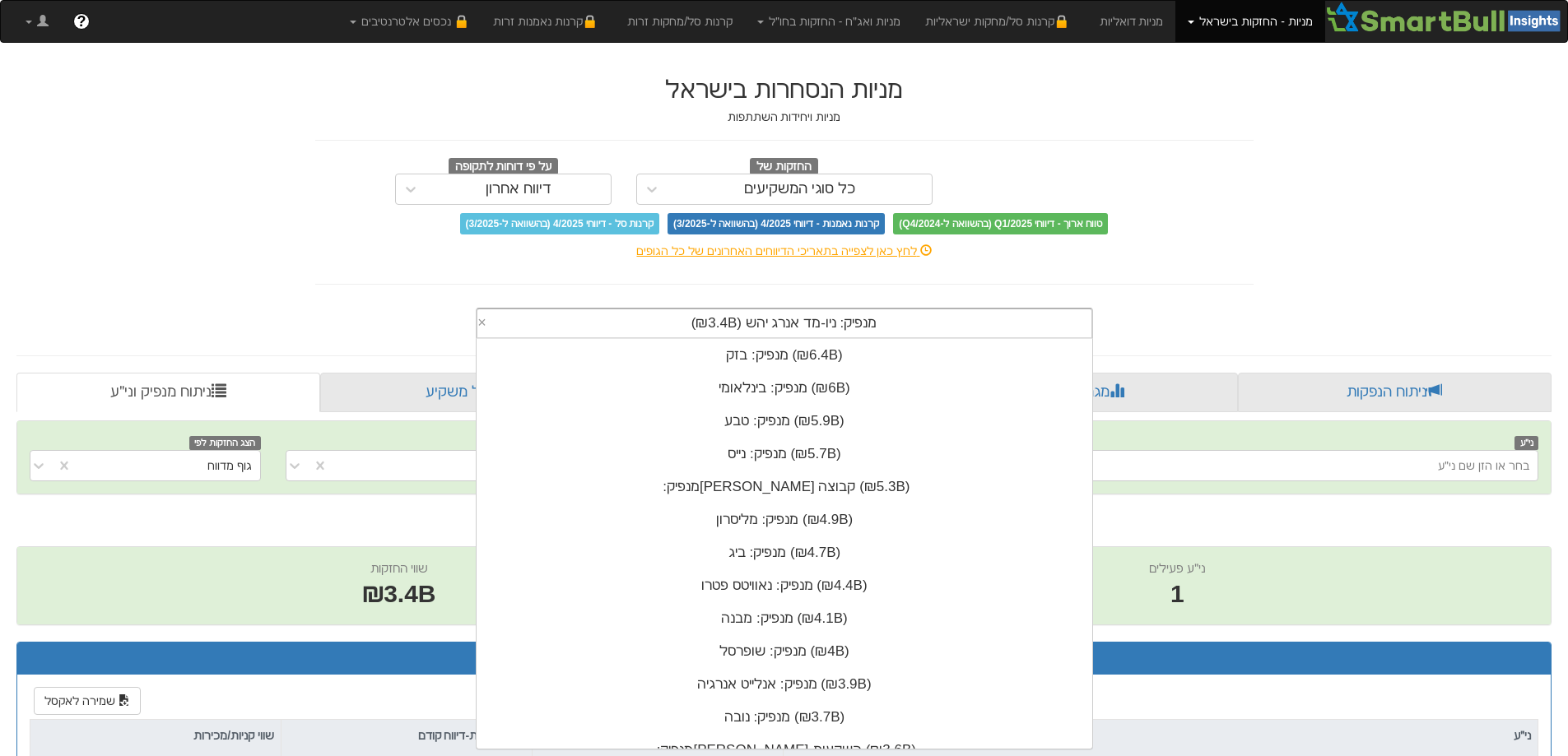 click on "מנפיק: ‏ניו-מד אנרג יהש ‎(₪3.4B)‎" at bounding box center [784, 322] 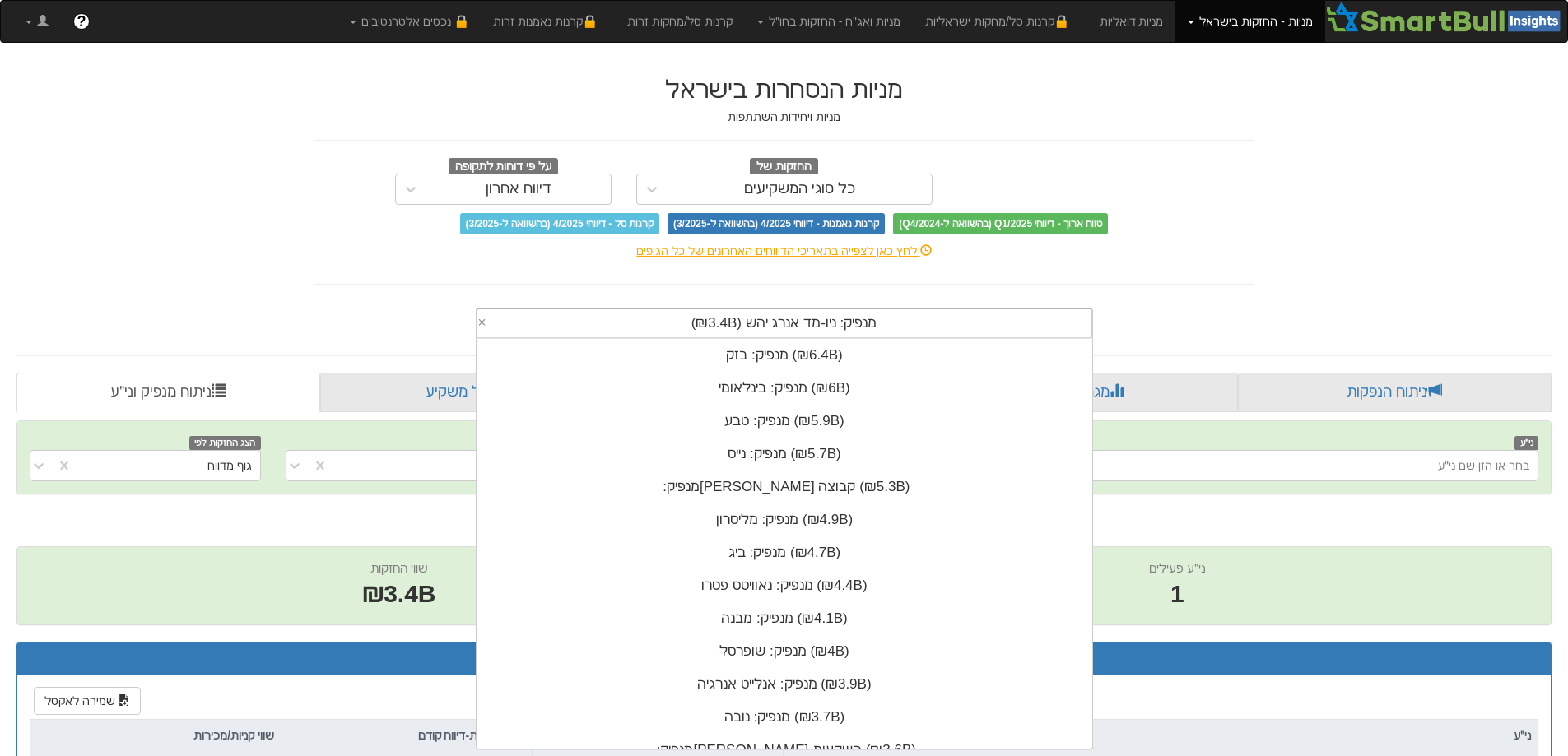drag, startPoint x: 672, startPoint y: 317, endPoint x: 1148, endPoint y: 320, distance: 476.0095 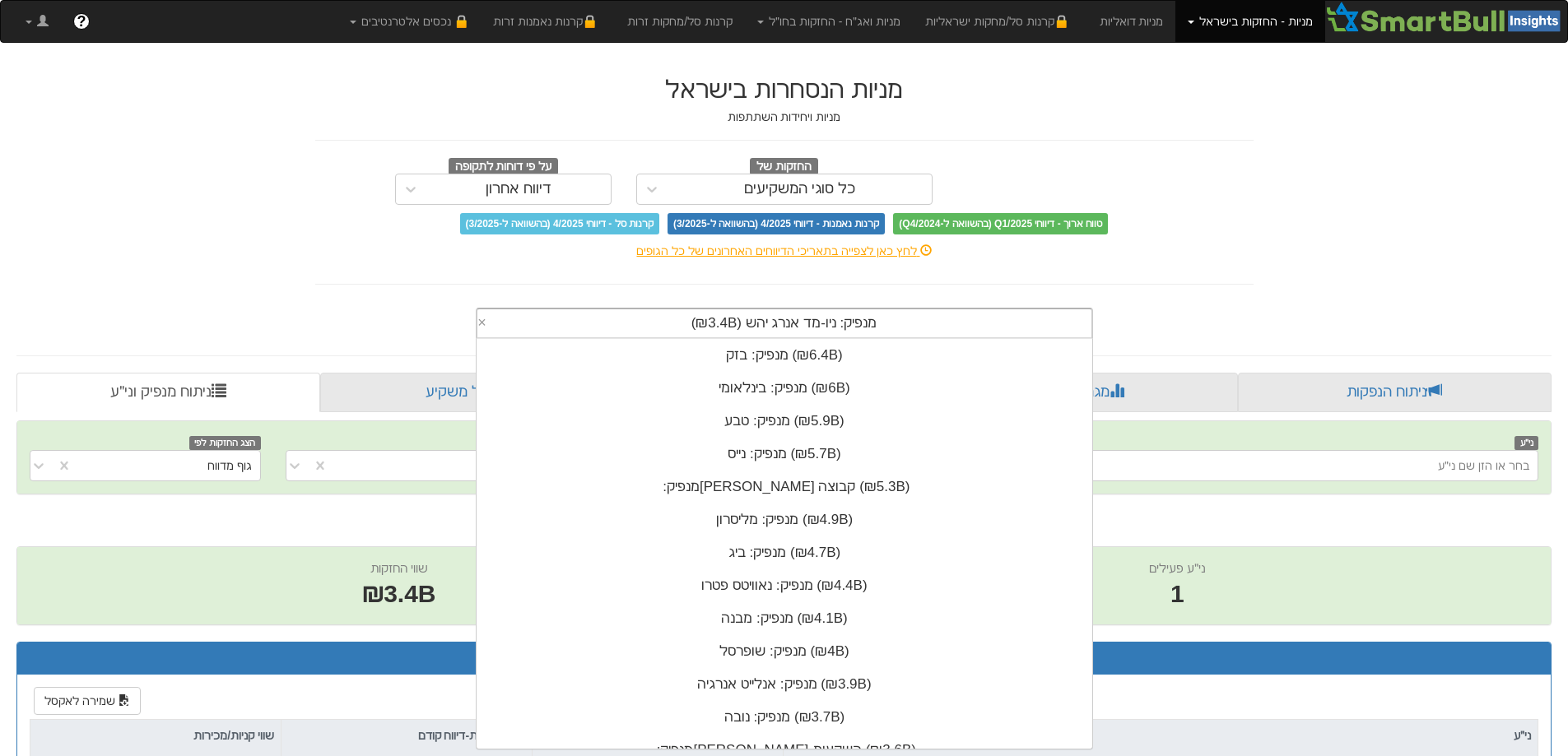 click on "מנפיק: ‏ניו-מד אנרג יהש ‎(₪3.4B)‎" at bounding box center [784, 323] 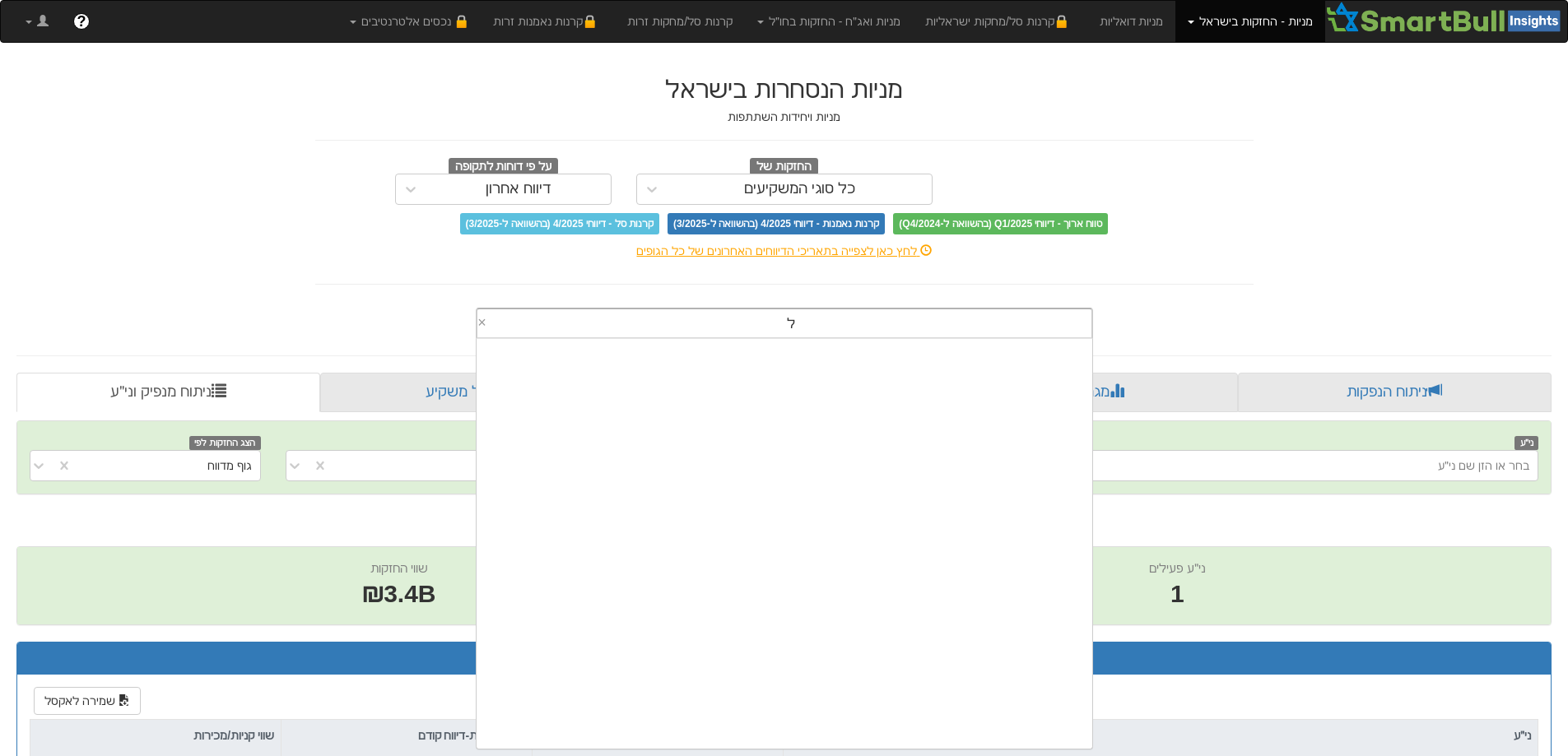 scroll, scrollTop: 0, scrollLeft: 0, axis: both 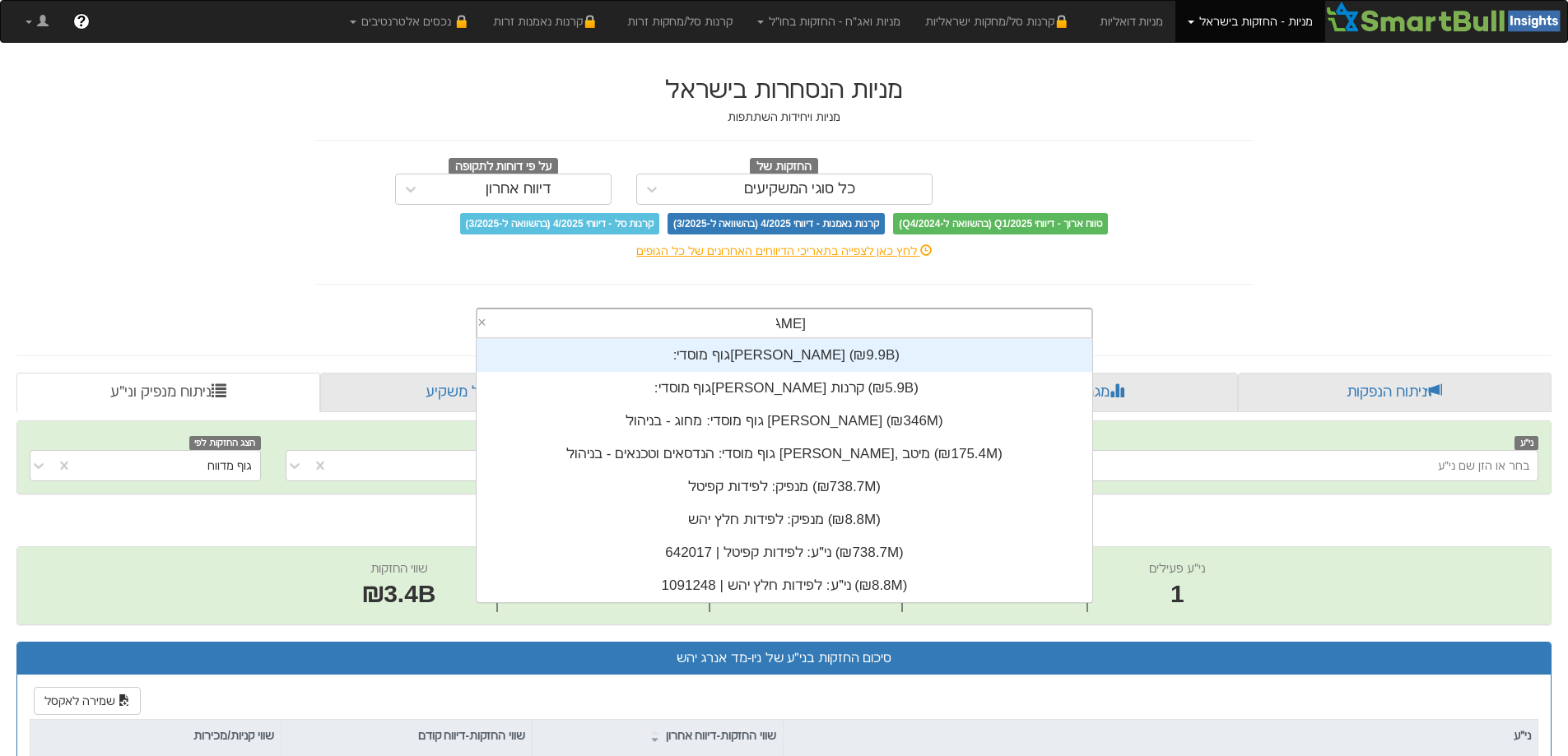 type on "לפידות" 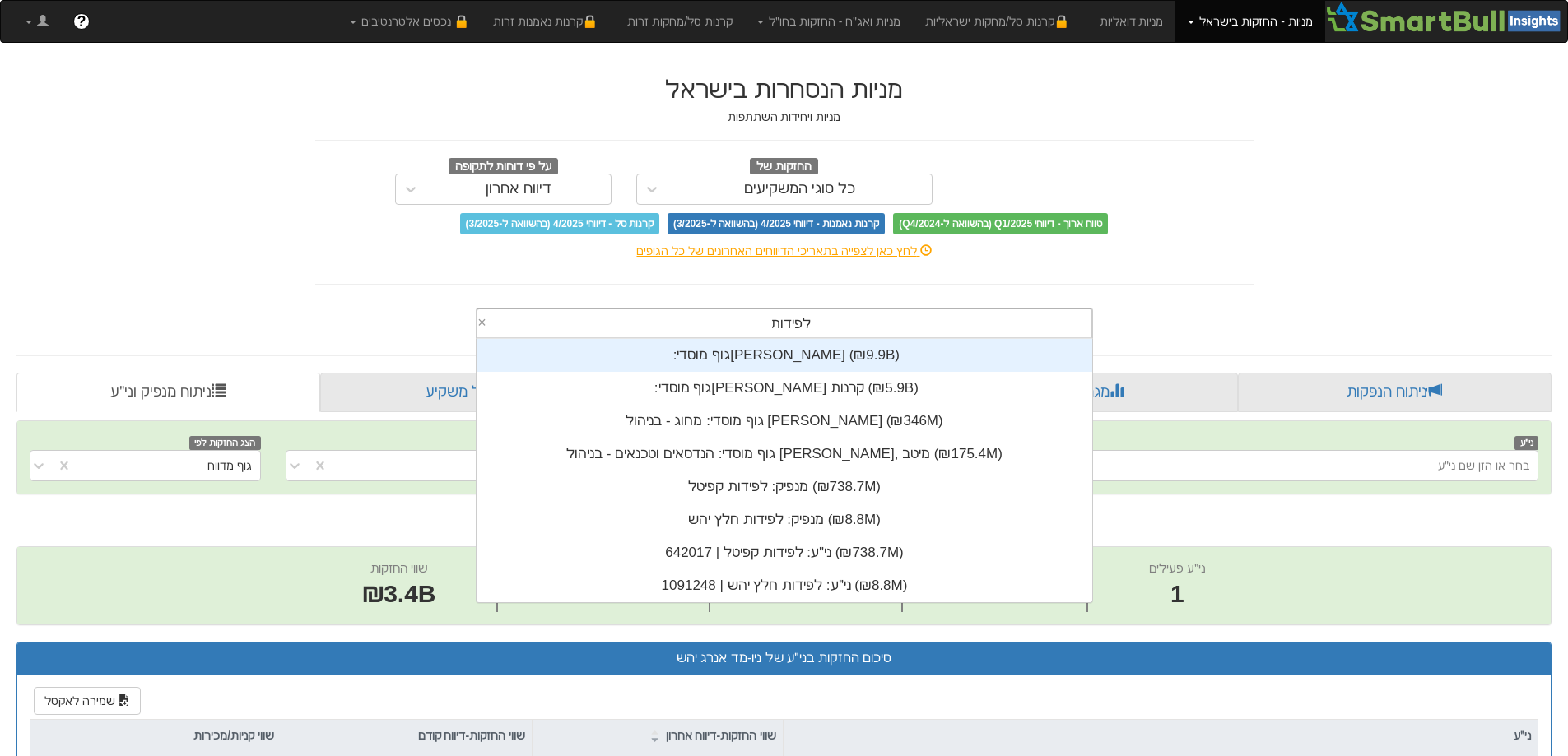 click on "גוף מוסדי: ‏[PERSON_NAME] ‎(₪9.9B)‎" at bounding box center (784, 355) 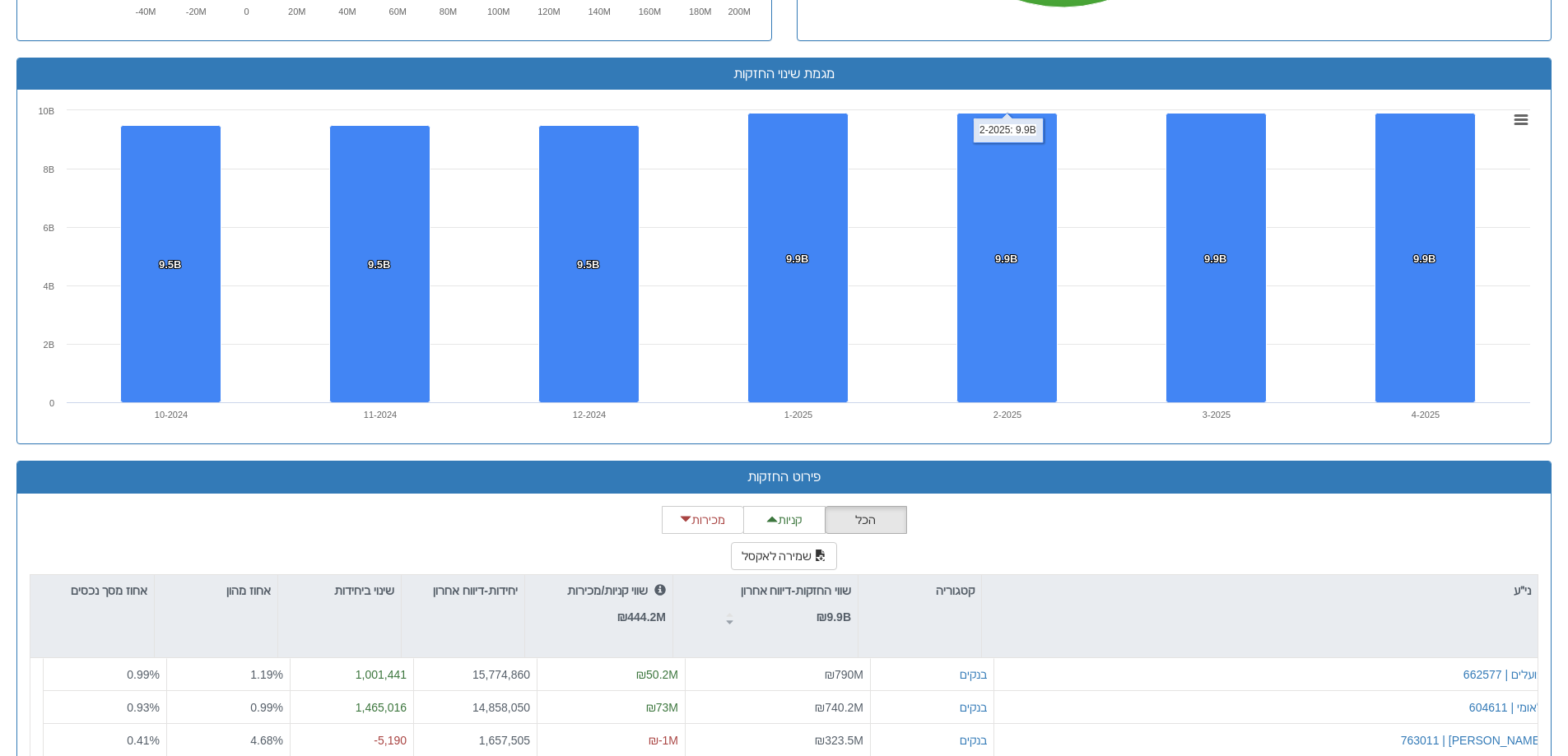 scroll, scrollTop: 1398, scrollLeft: 0, axis: vertical 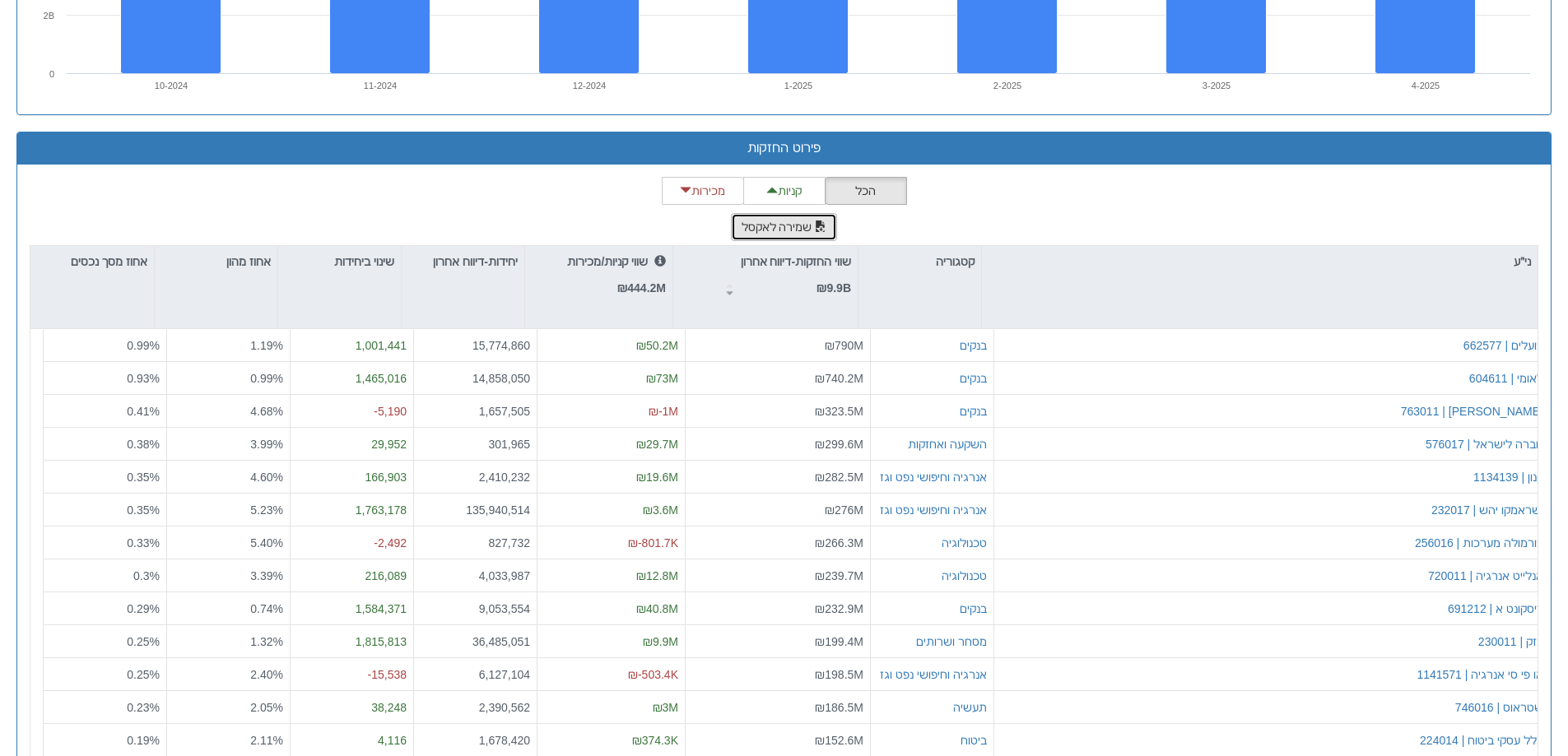 click on "שמירה לאקסל" at bounding box center (784, 227) 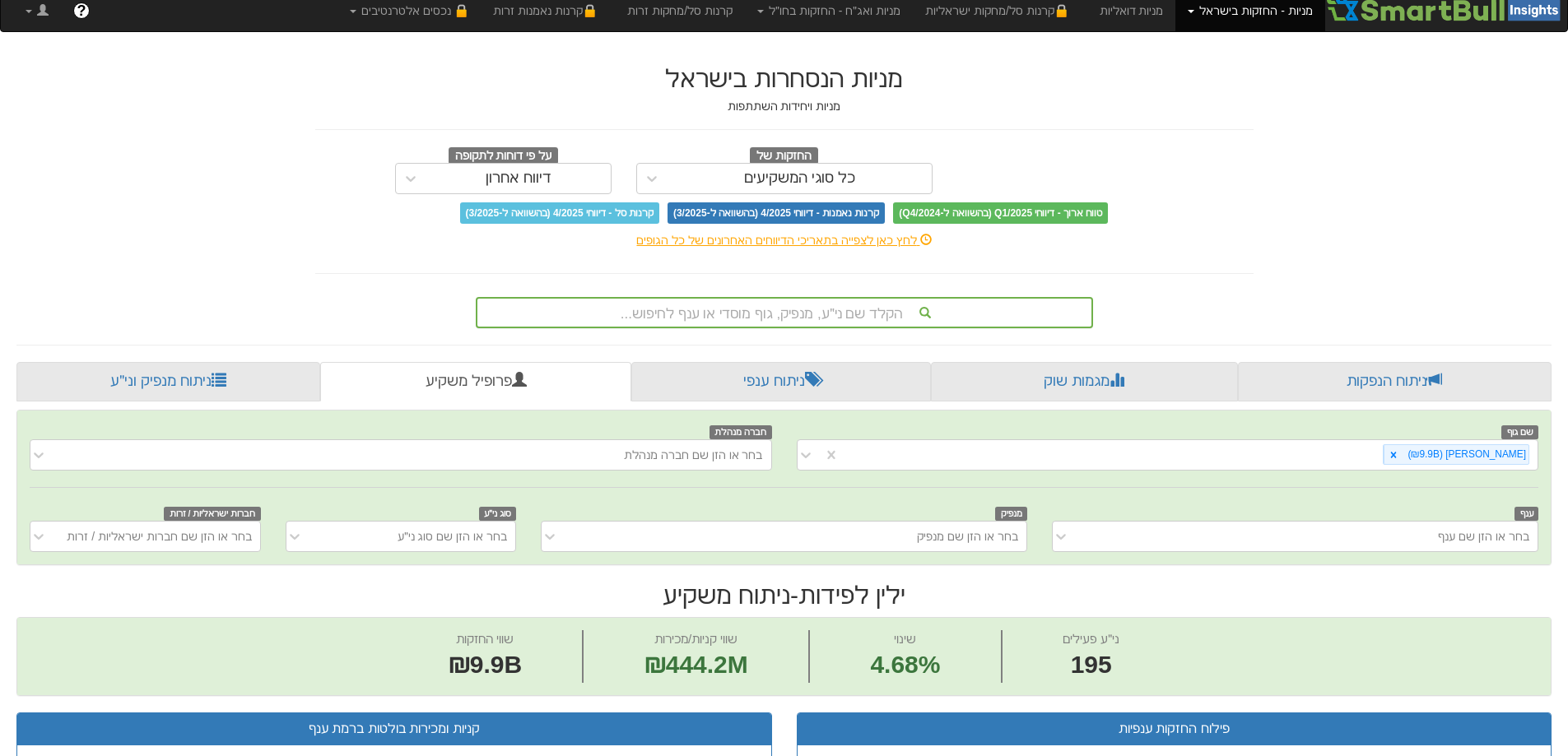 scroll, scrollTop: 0, scrollLeft: 0, axis: both 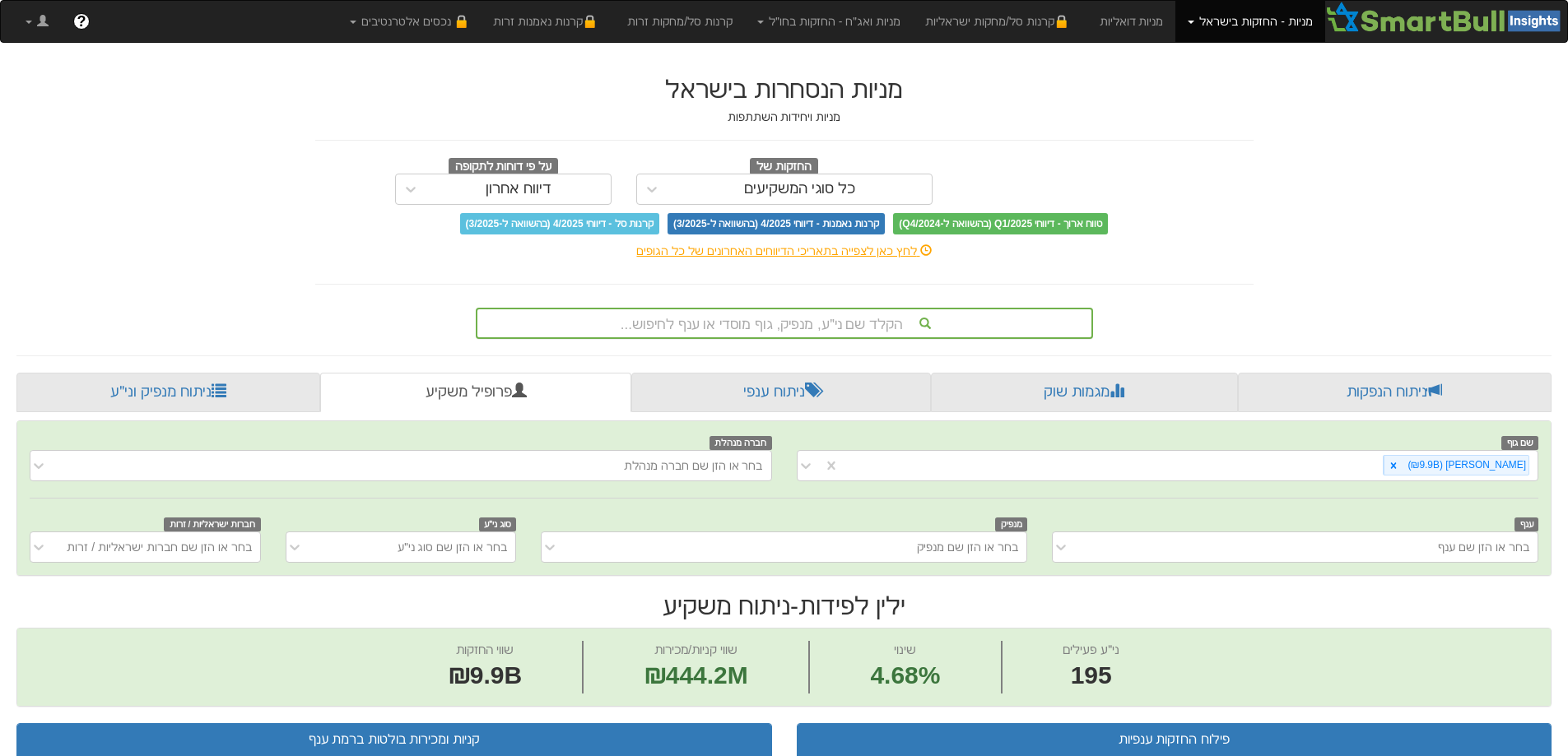 click on "הקלד שם ני״ע, מנפיק, גוף מוסדי או ענף לחיפוש..." at bounding box center (784, 323) 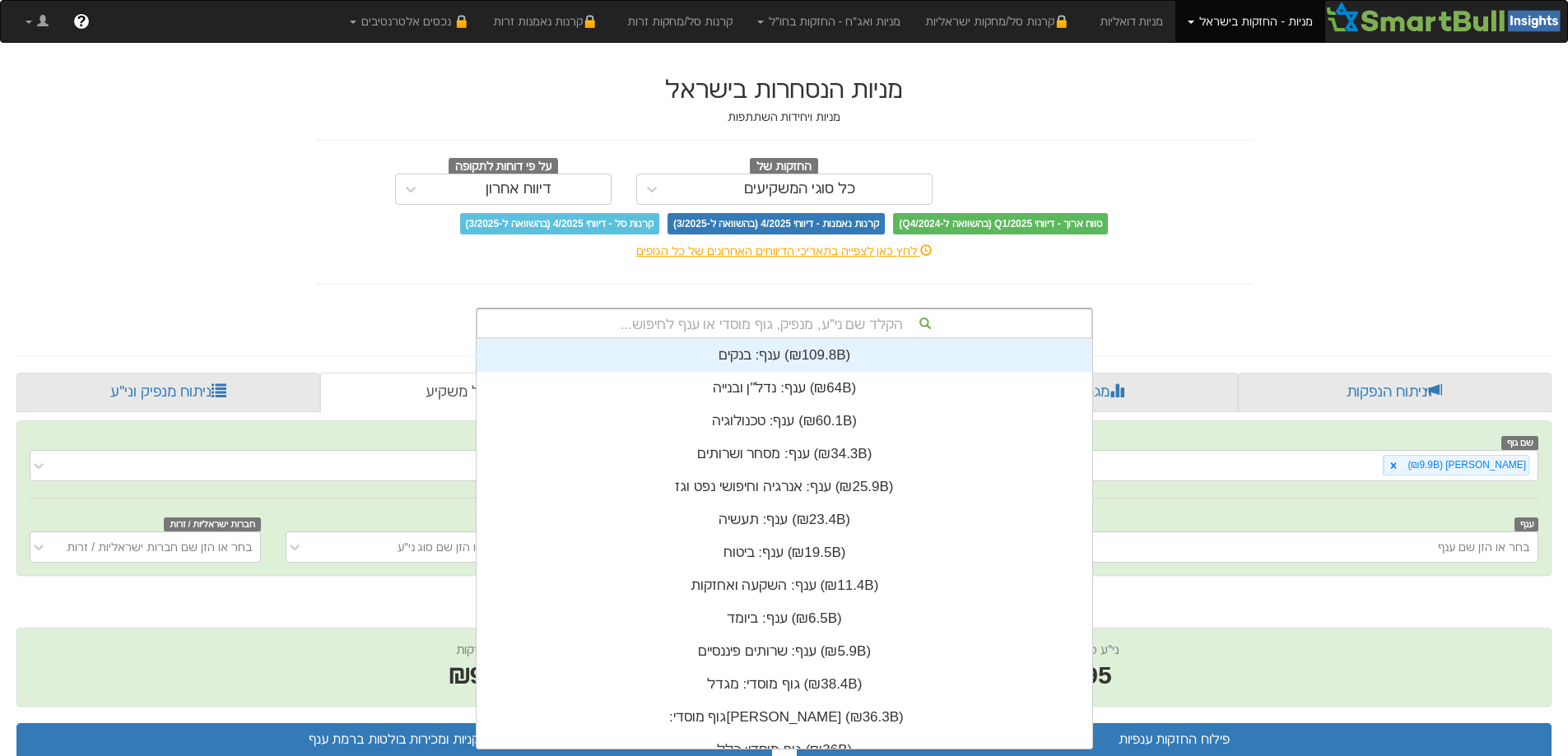 scroll, scrollTop: 13, scrollLeft: 0, axis: vertical 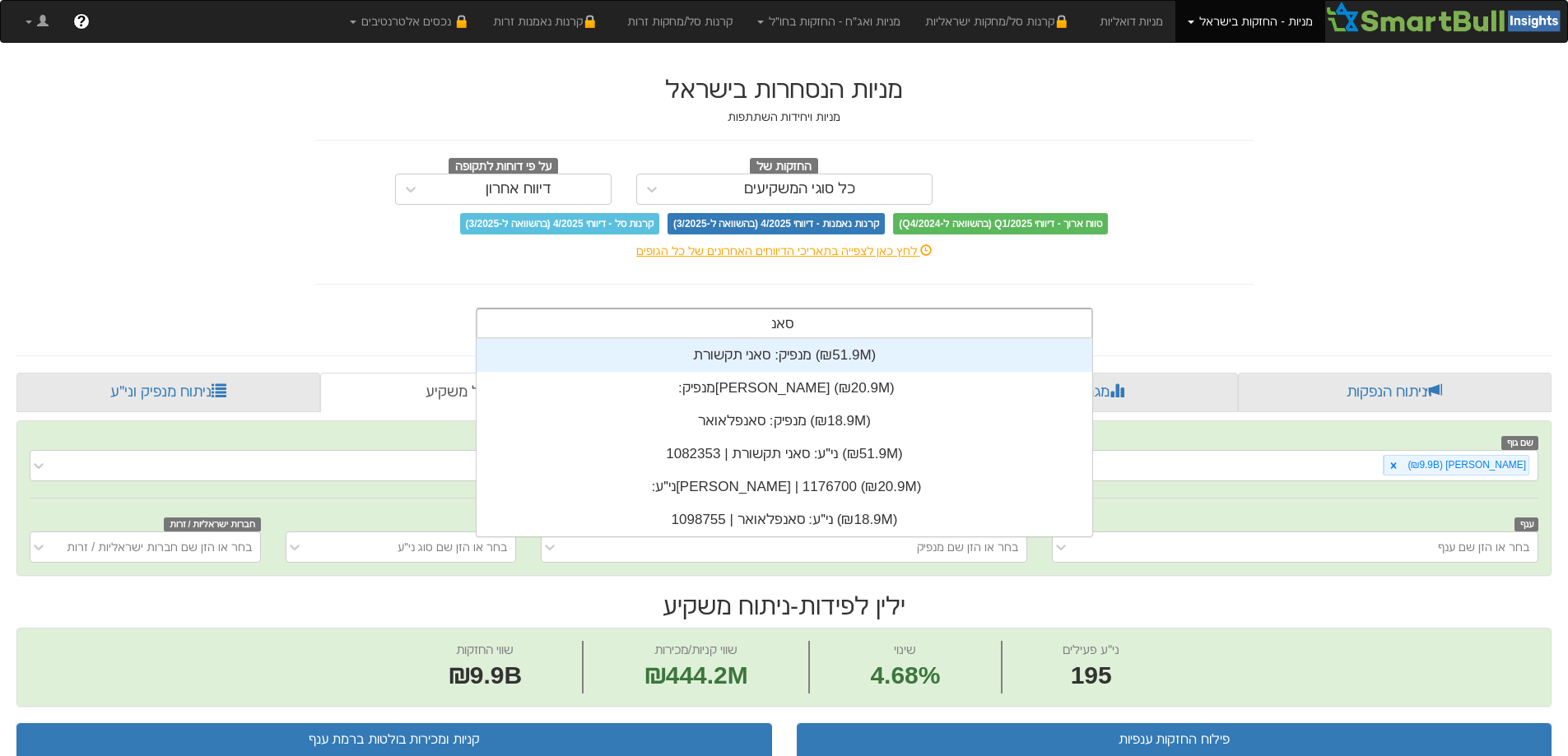 type on "סאני" 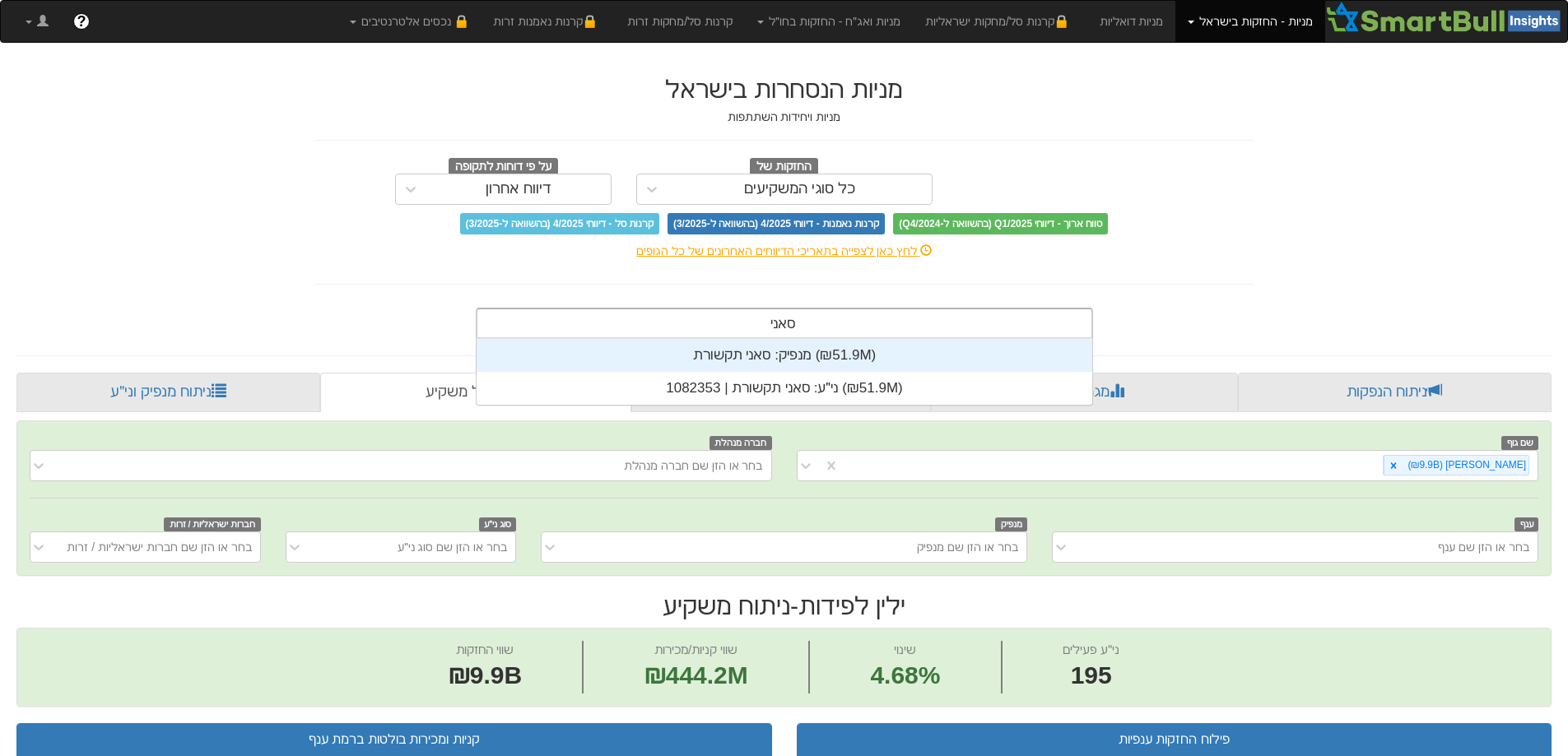 click on "מנפיק: ‏סאני תקשורת ‎(₪51.9M)‎" at bounding box center (784, 355) 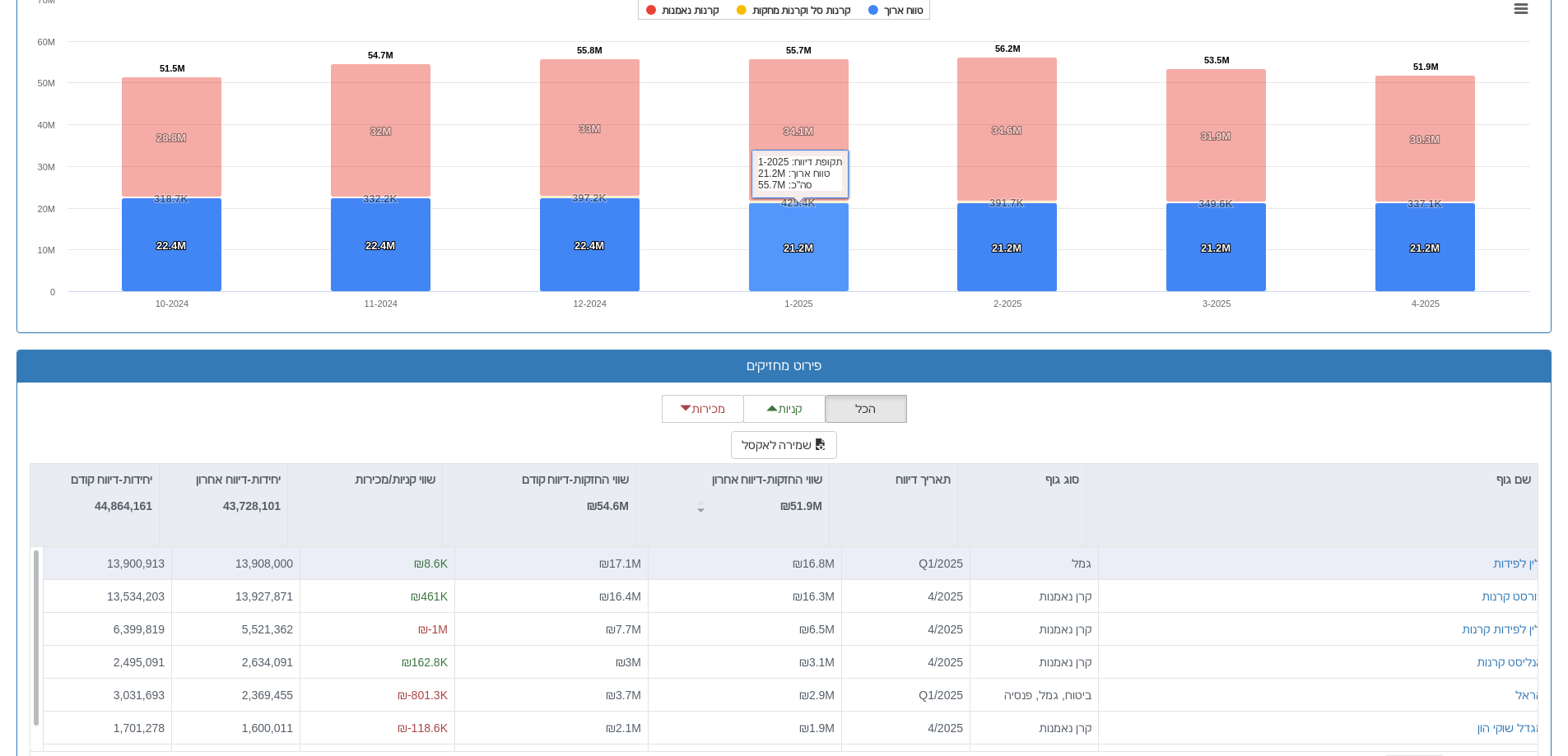 scroll, scrollTop: 1810, scrollLeft: 0, axis: vertical 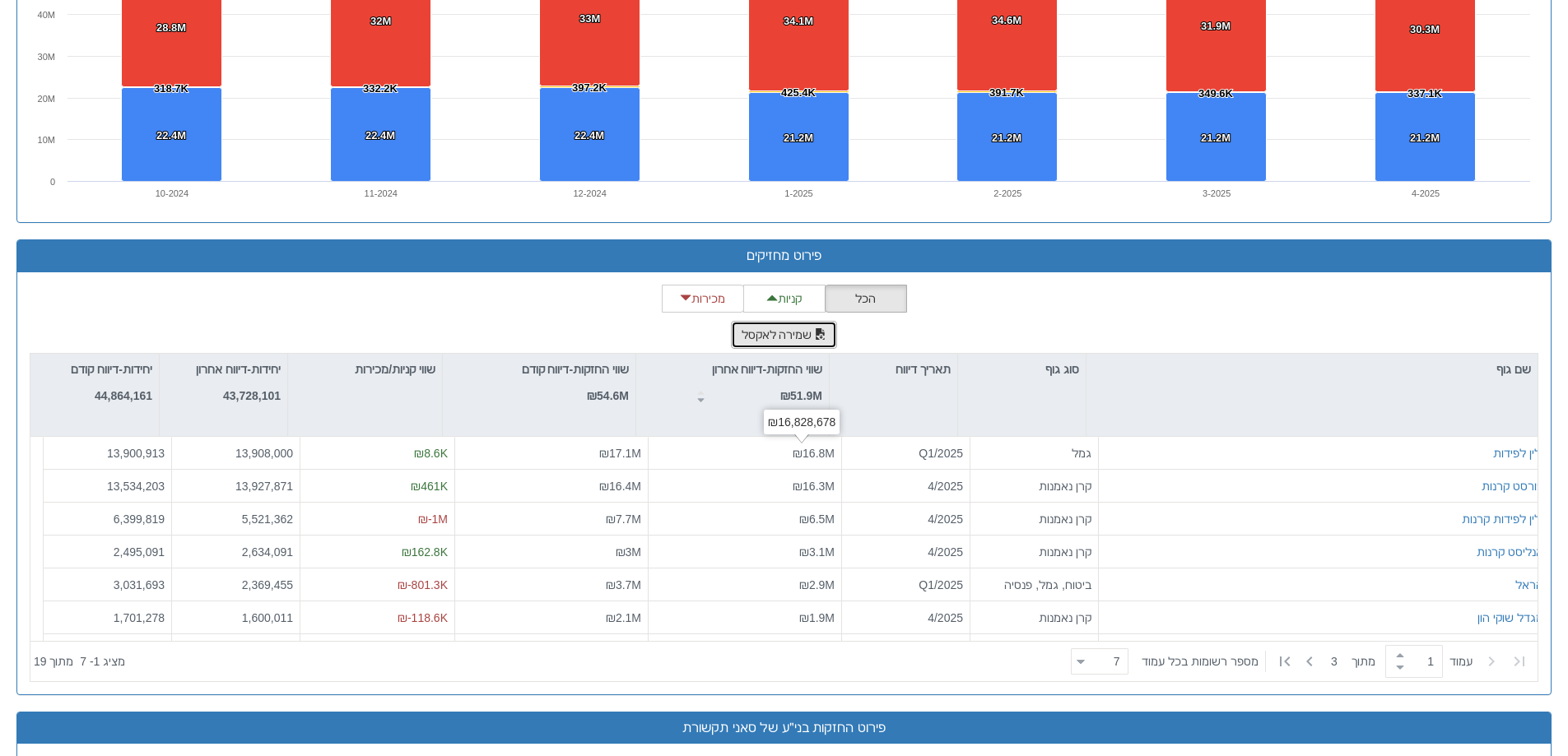 click on "שמירה לאקסל" at bounding box center (784, 335) 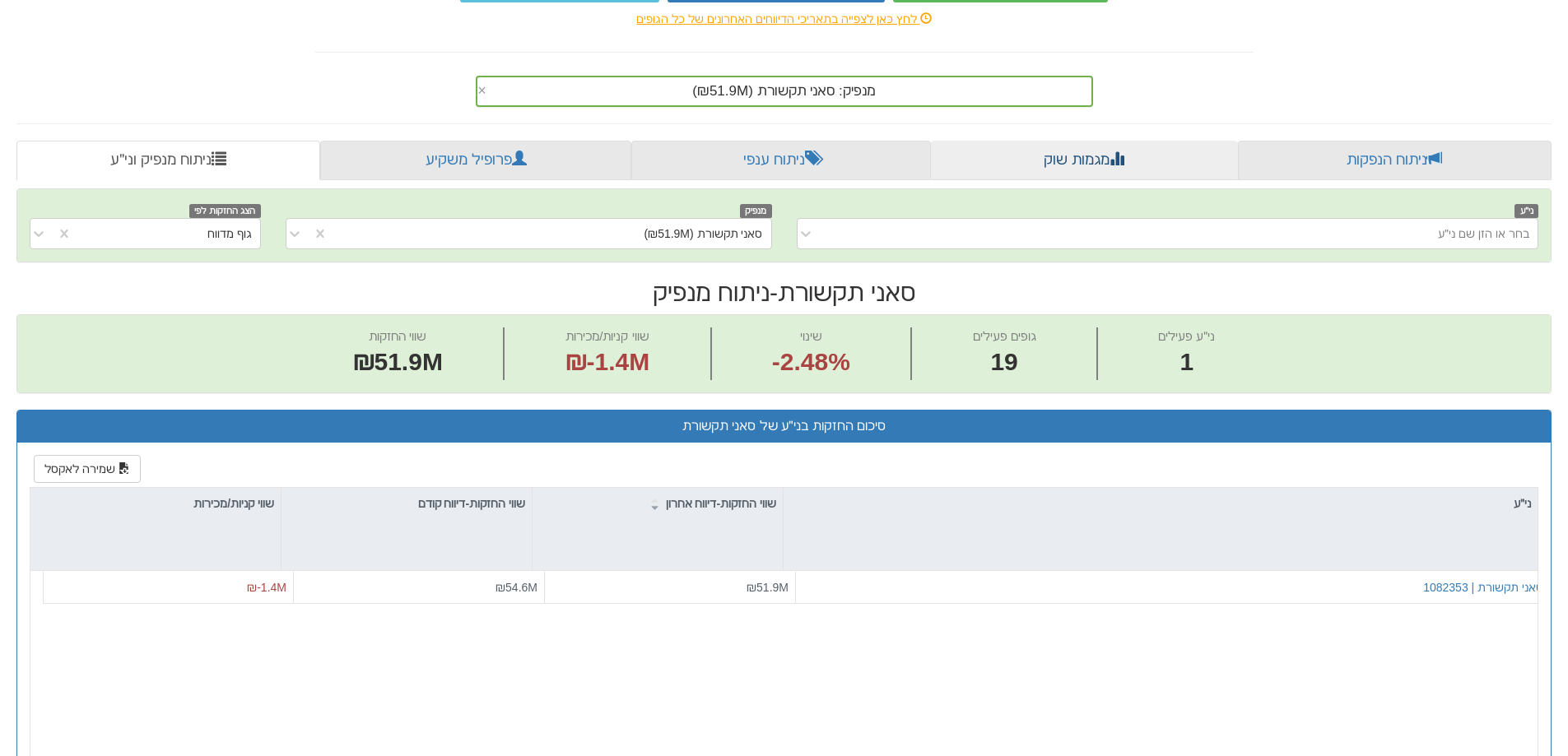 scroll, scrollTop: 0, scrollLeft: 0, axis: both 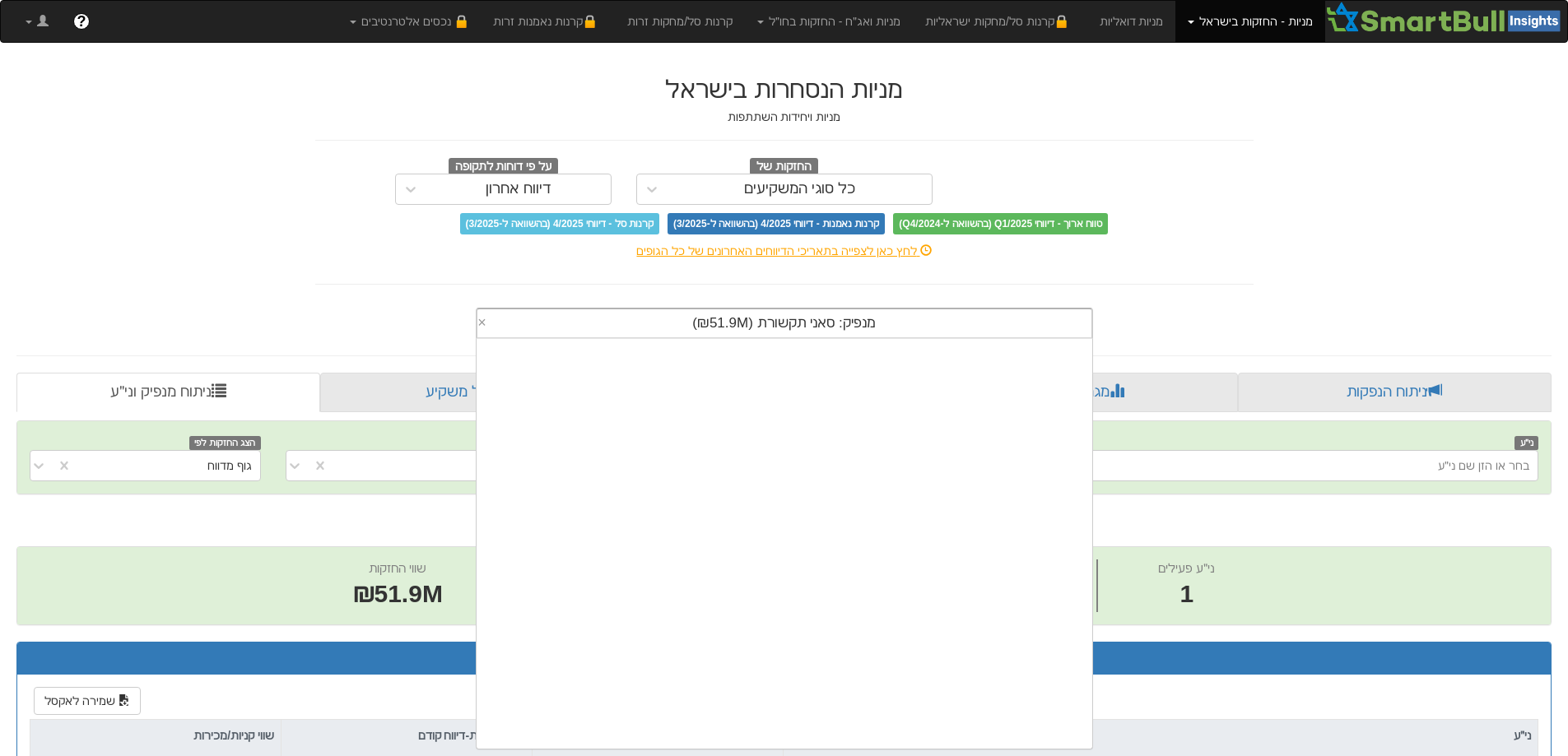 click on "מנפיק: ‏סאני תקשורת ‎(₪51.9M)‎" at bounding box center (784, 322) 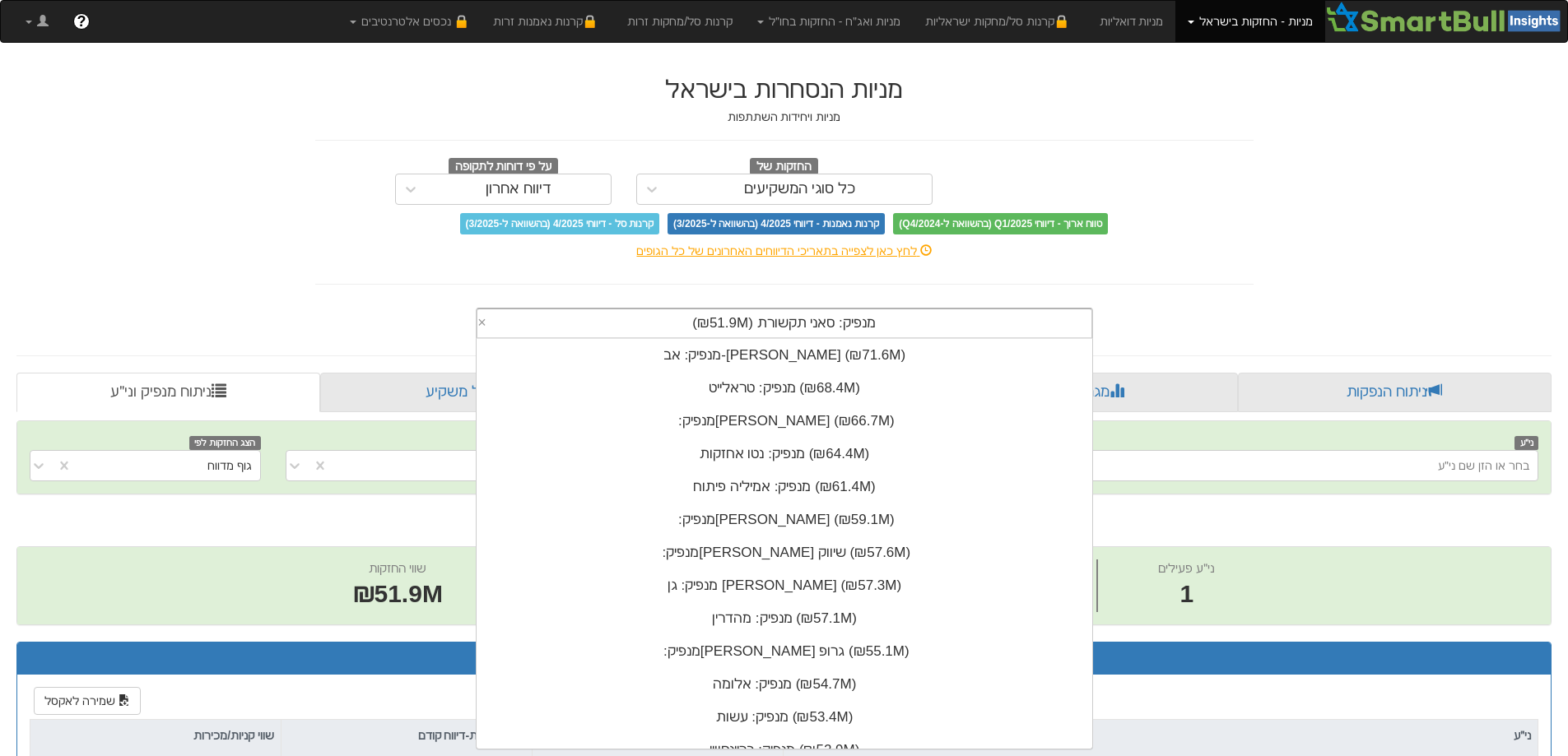 click on "מנפיק: ‏סאני תקשורת ‎(₪51.9M)‎" at bounding box center (784, 322) 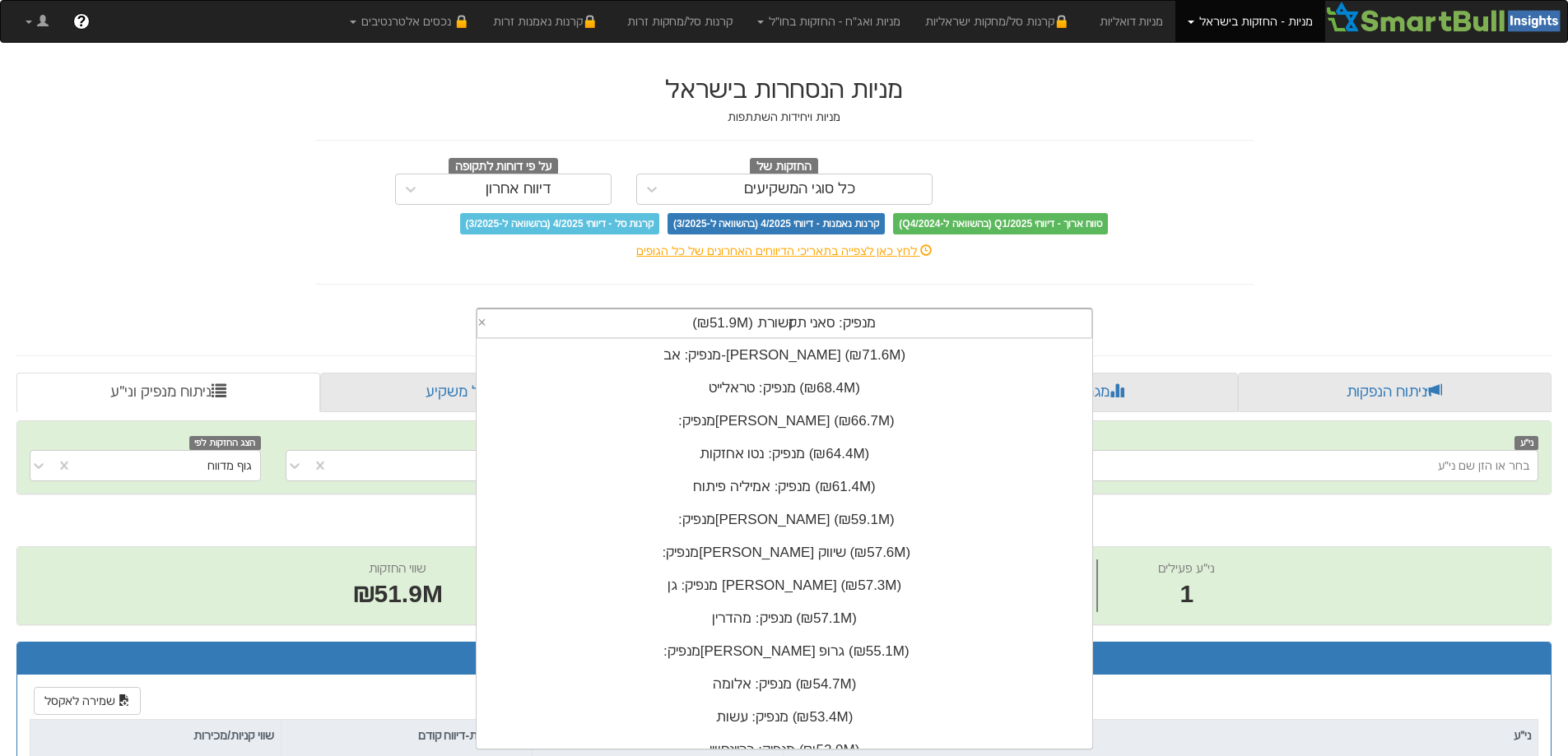 scroll, scrollTop: 0, scrollLeft: 0, axis: both 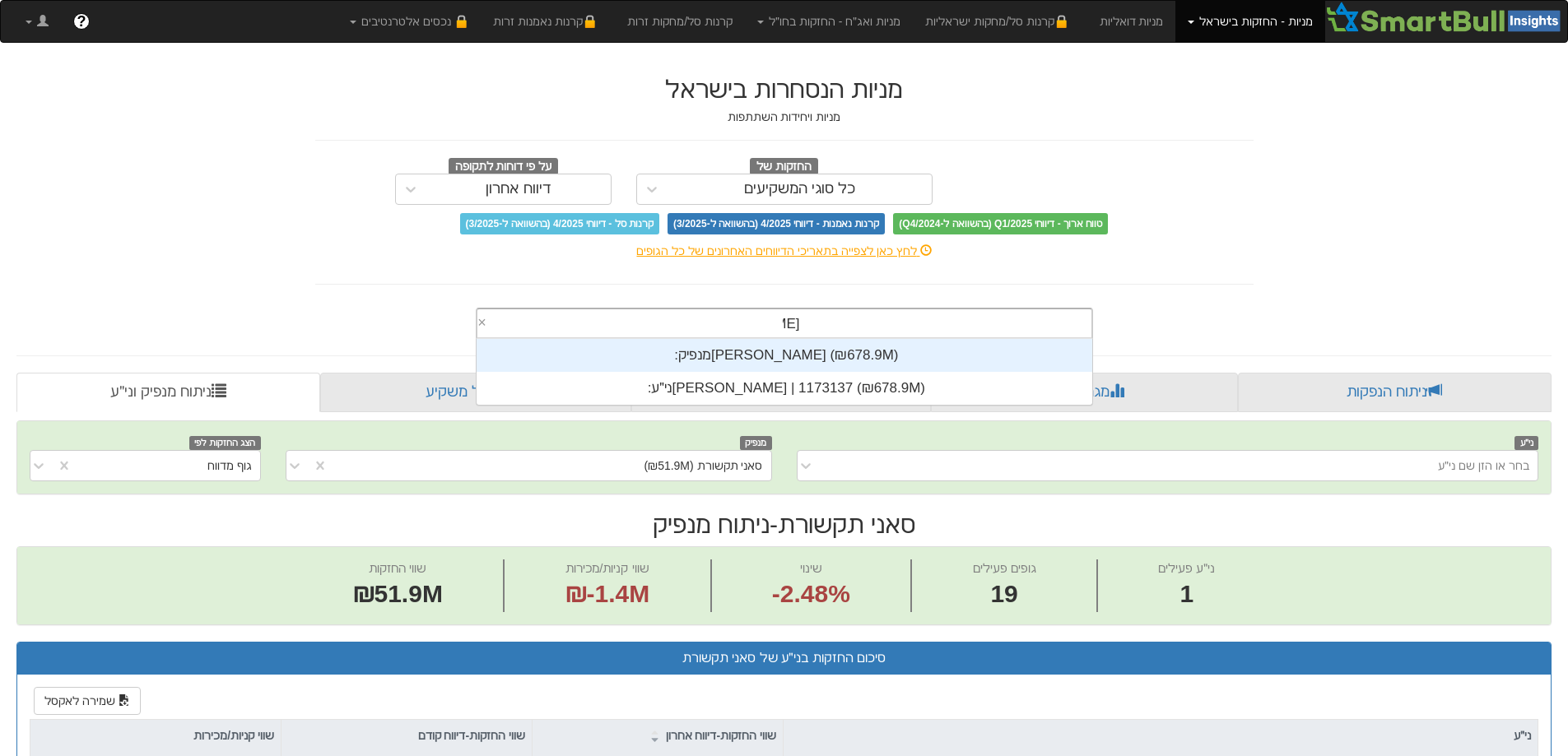 type on "[PERSON_NAME]" 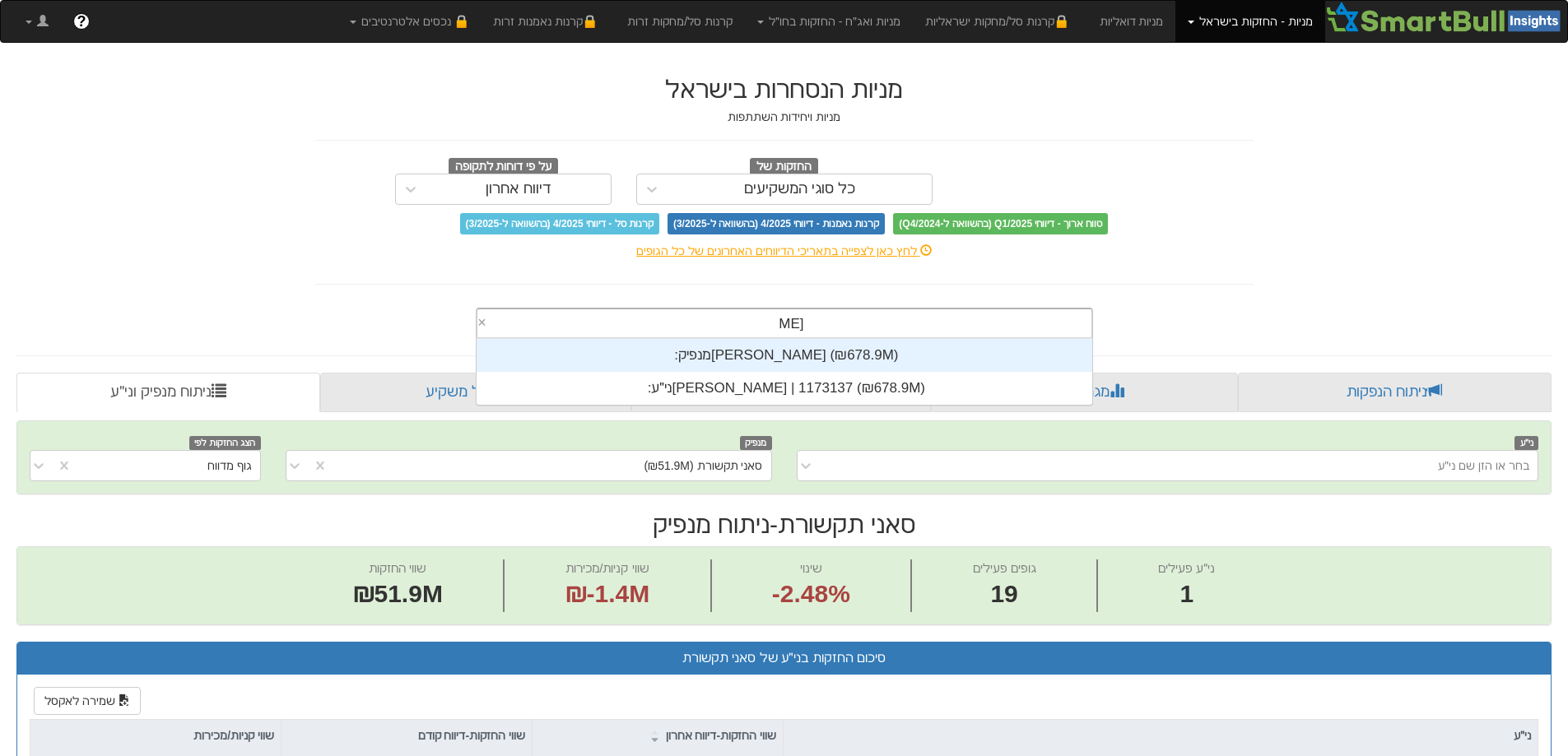 click on "מנפיק: ‏[PERSON_NAME] ‎(₪678.9M)‎" at bounding box center (784, 355) 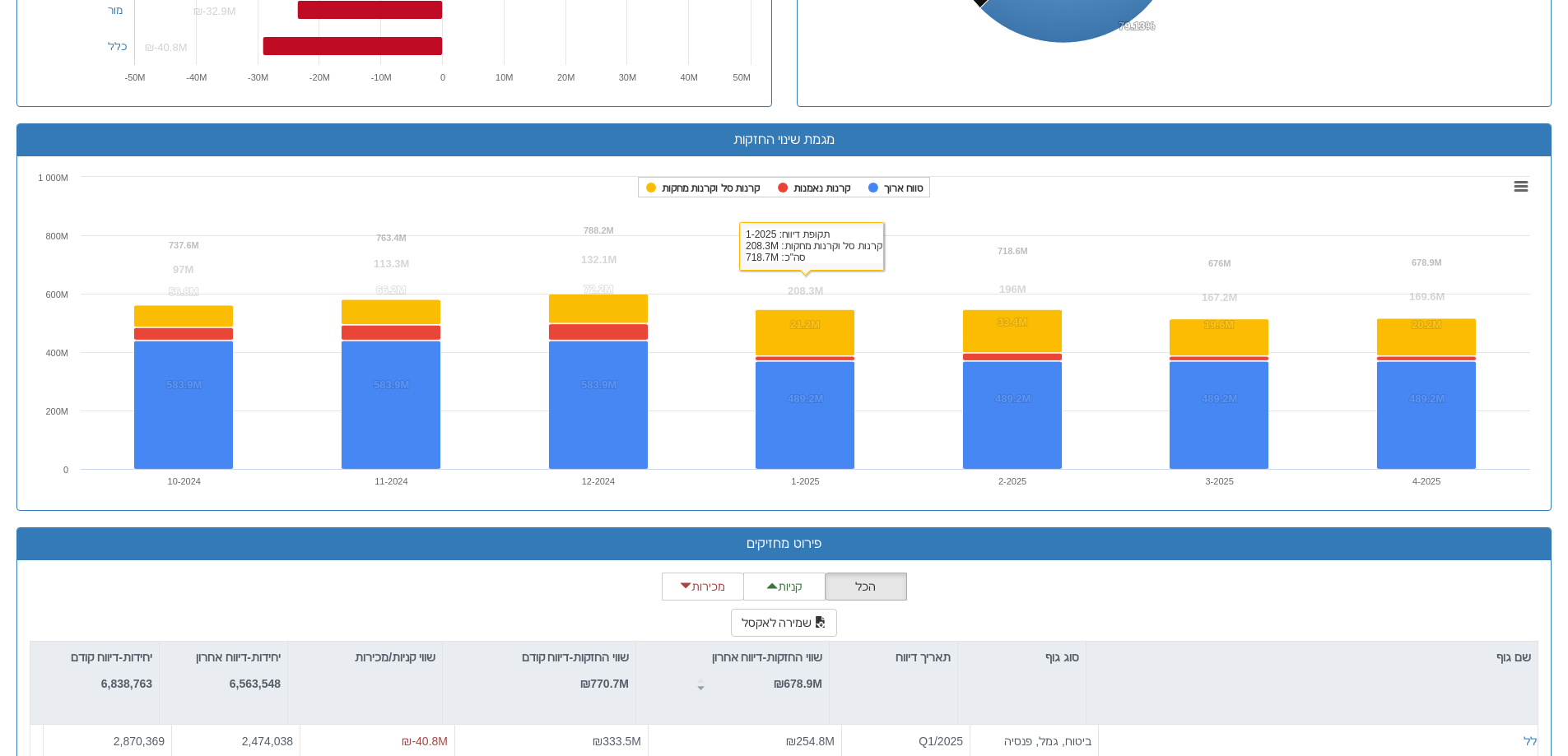 scroll, scrollTop: 1728, scrollLeft: 0, axis: vertical 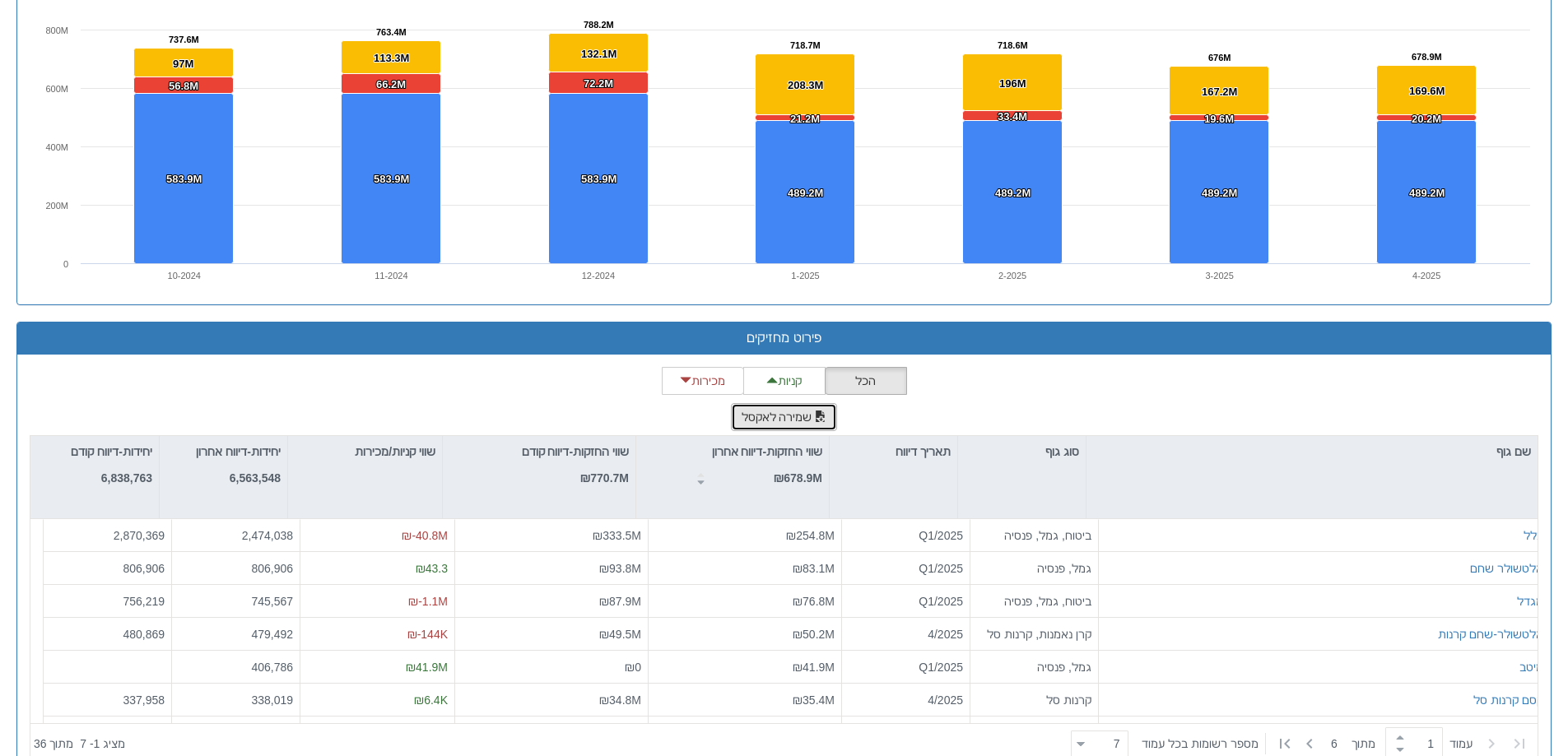 click on "שמירה לאקסל" at bounding box center (784, 417) 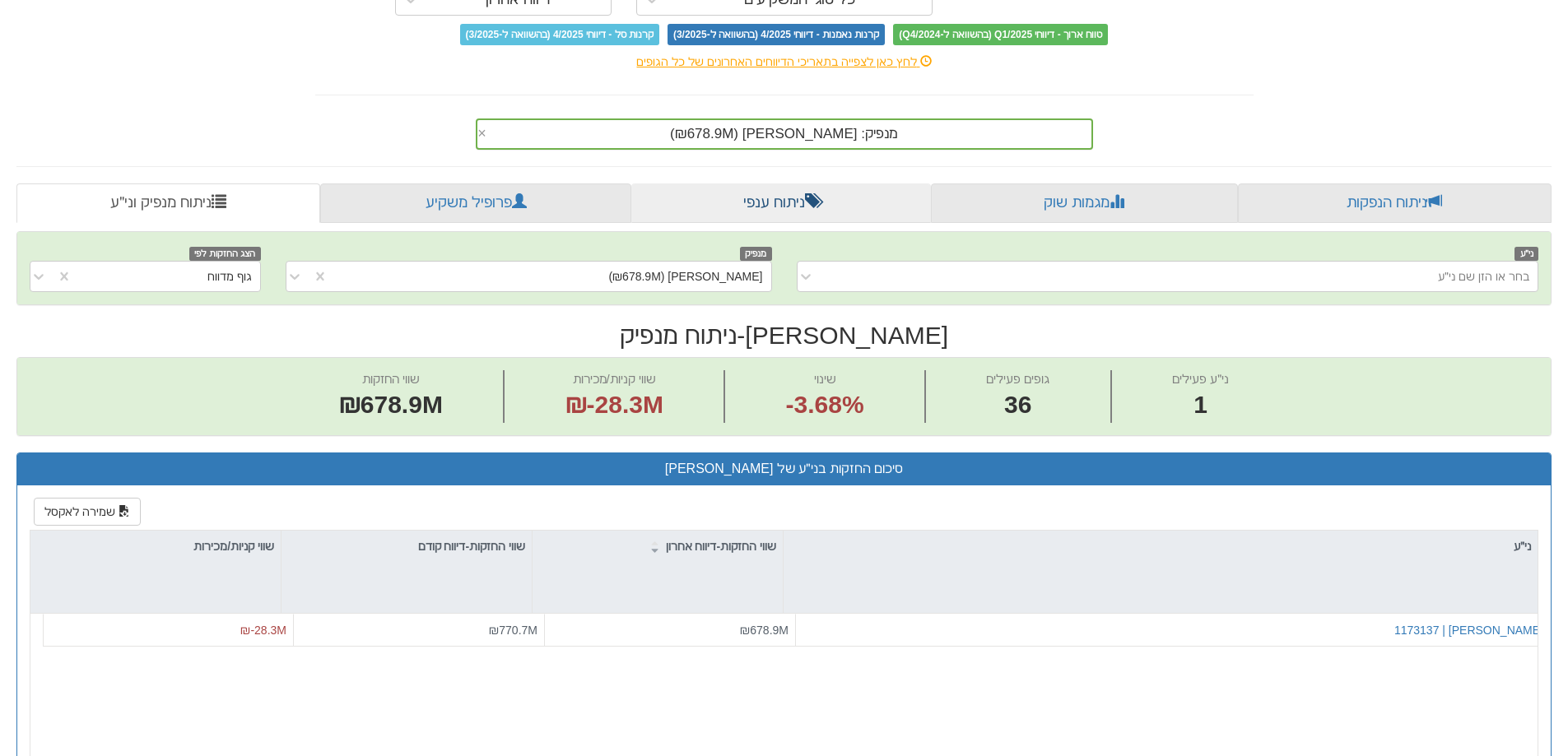scroll, scrollTop: 0, scrollLeft: 0, axis: both 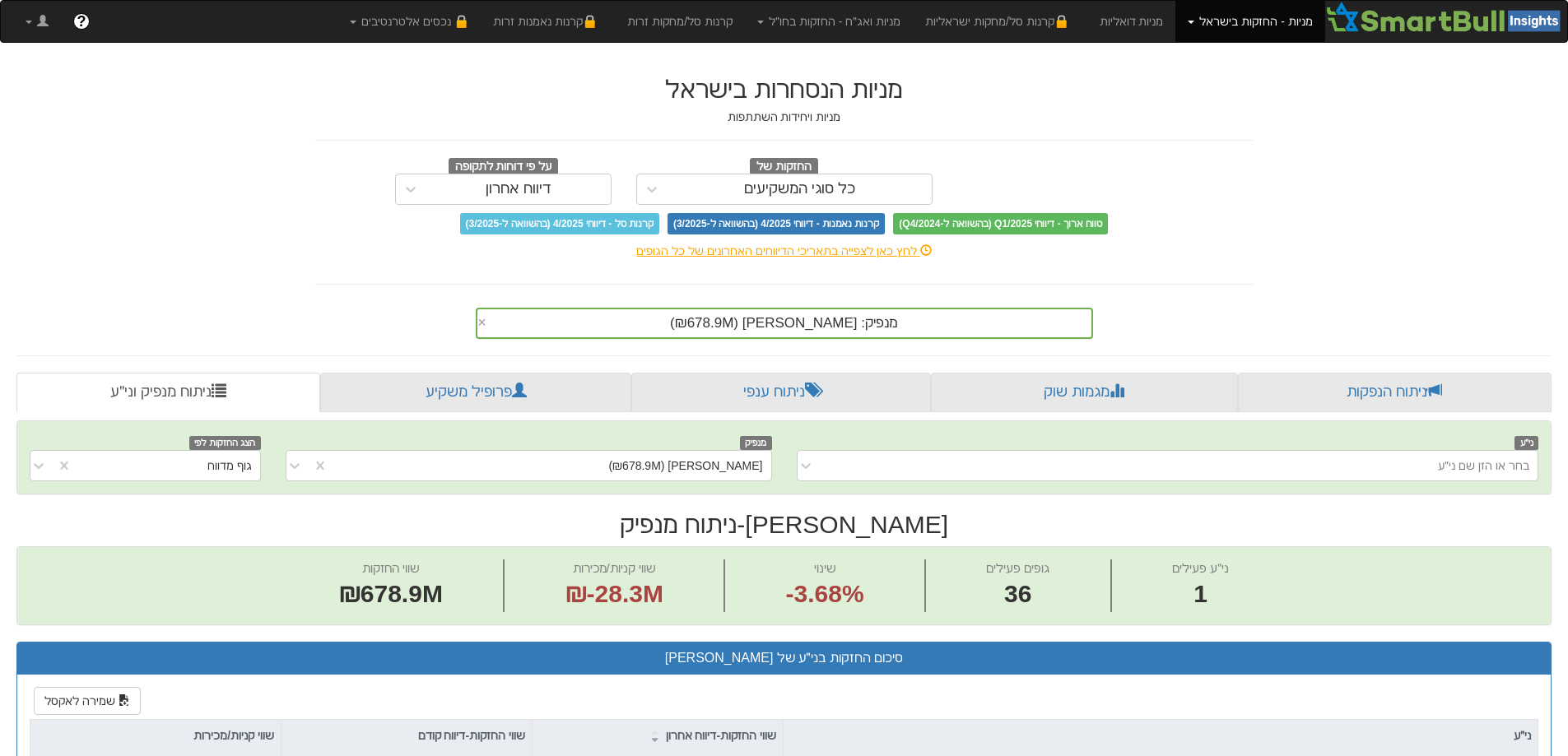 click on "מנפיק: ‏[PERSON_NAME] ‎(₪678.9M)‎" at bounding box center [784, 322] 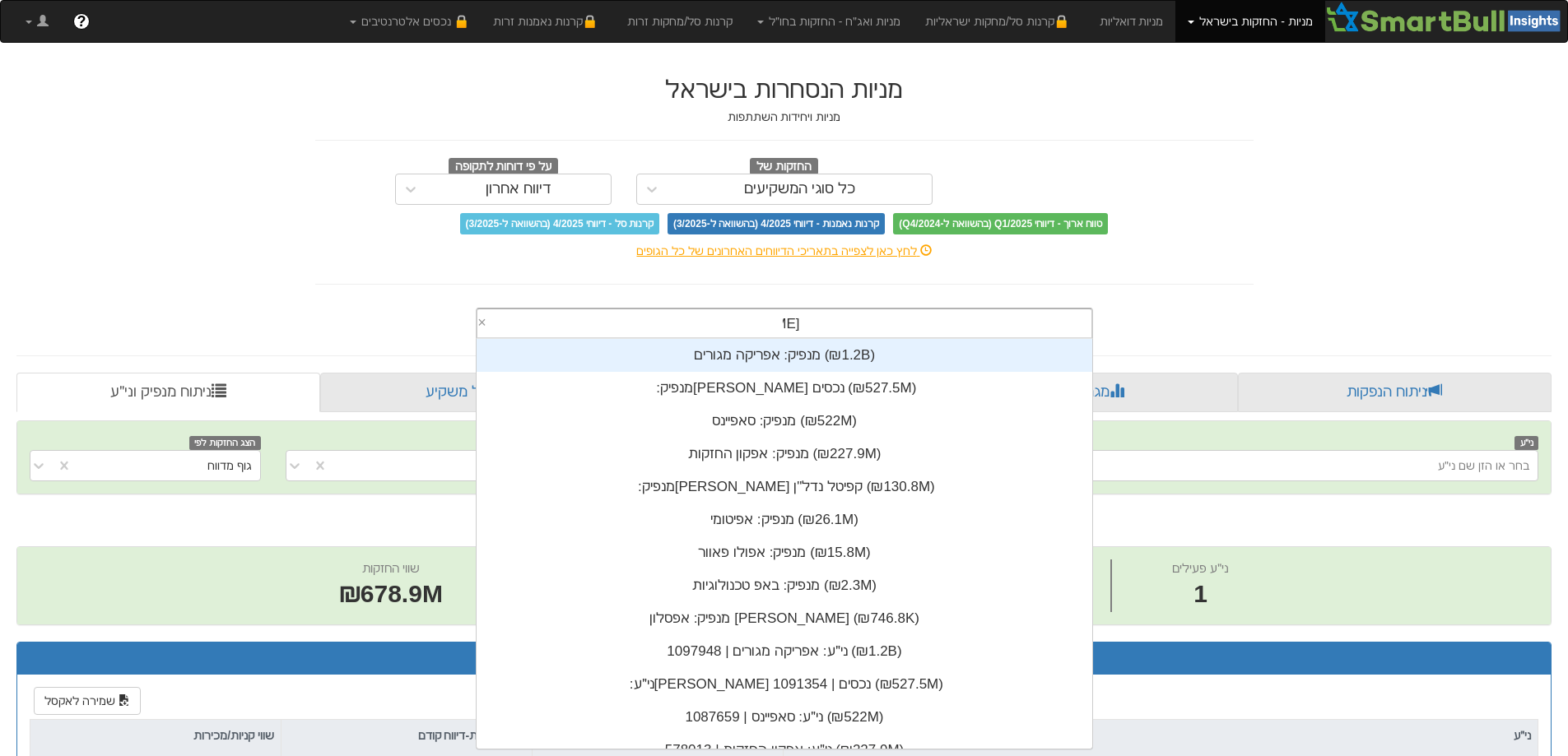 scroll, scrollTop: 0, scrollLeft: 0, axis: both 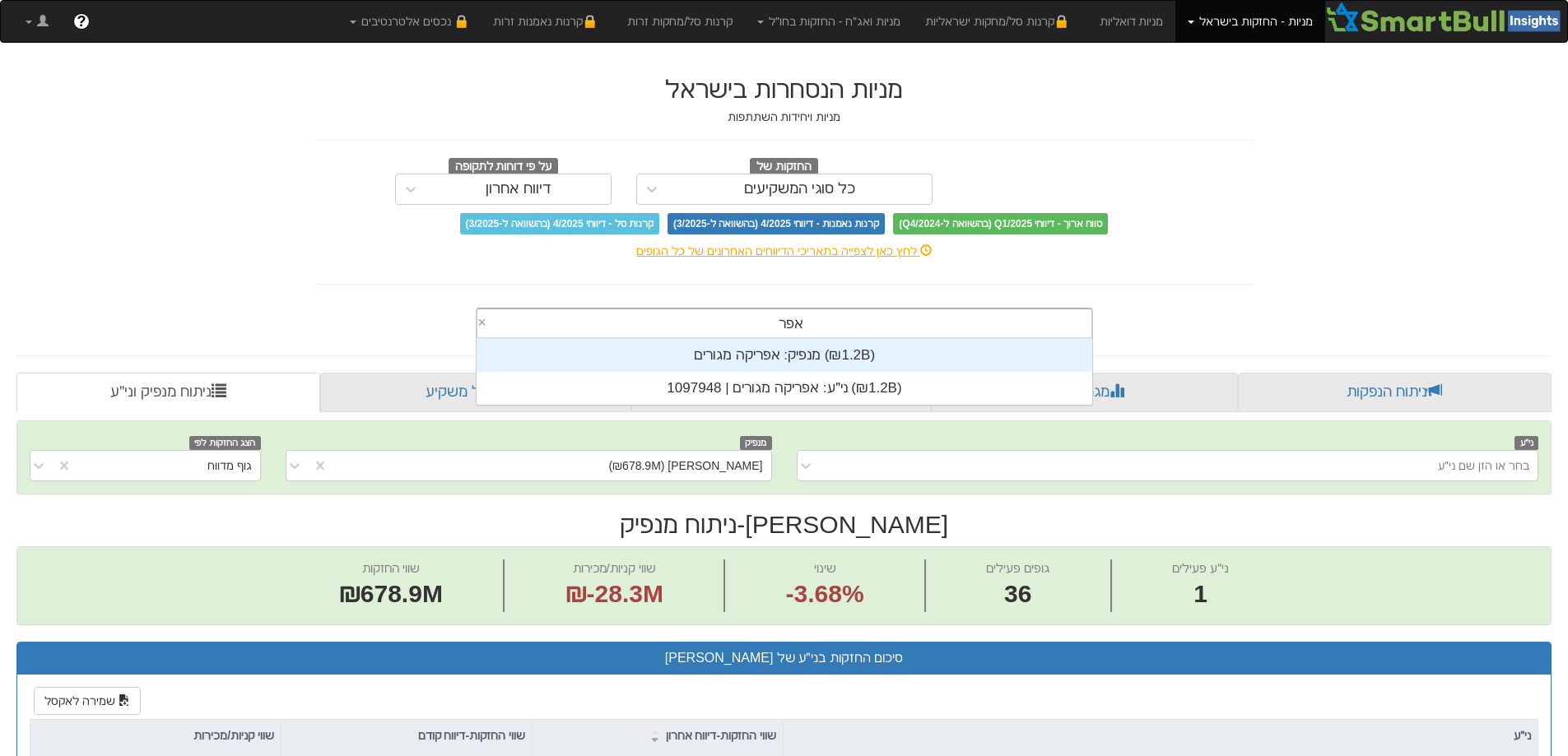 type on "אפרי" 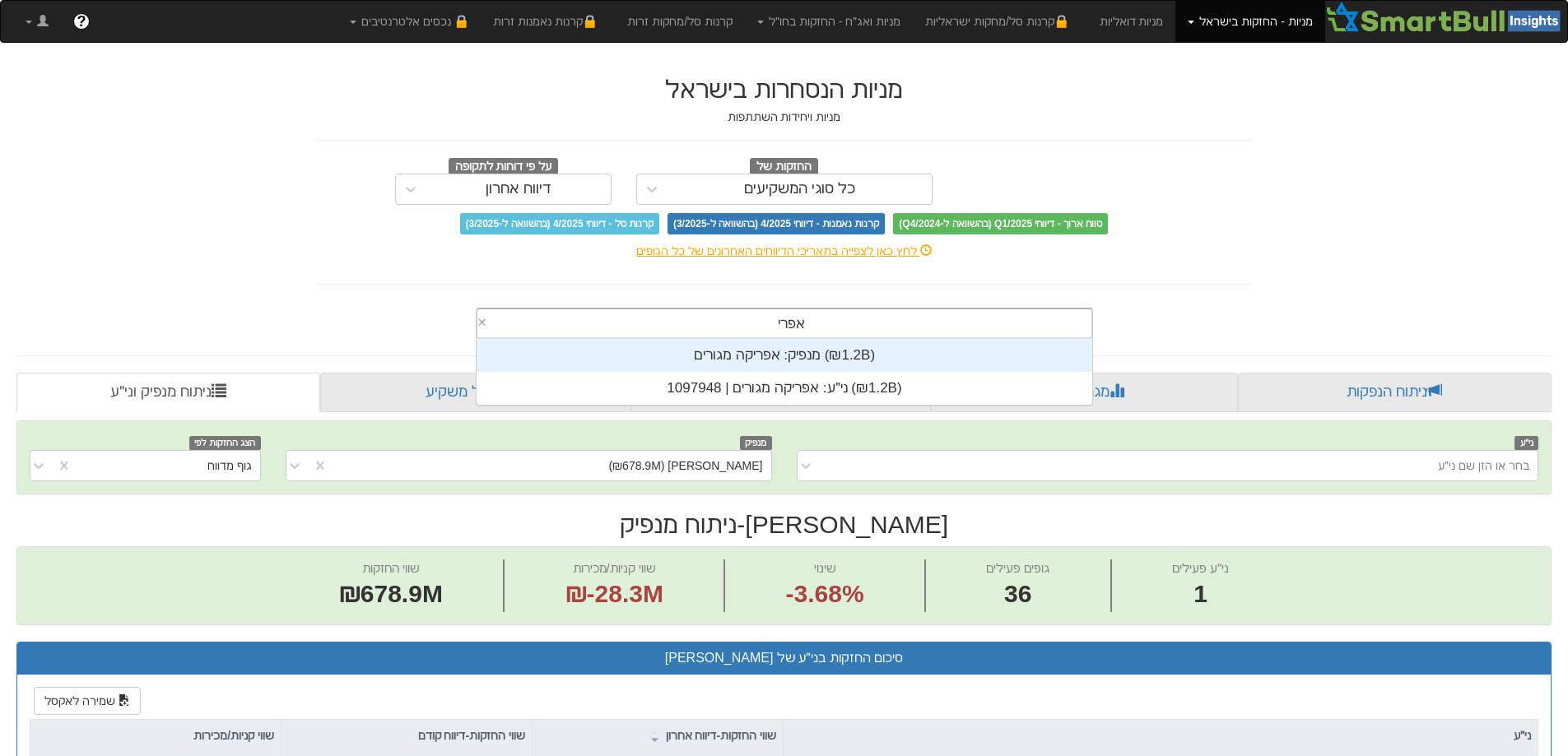 click on "מנפיק: ‏אפריקה מגורים ‎(₪1.2B)‎" at bounding box center [784, 355] 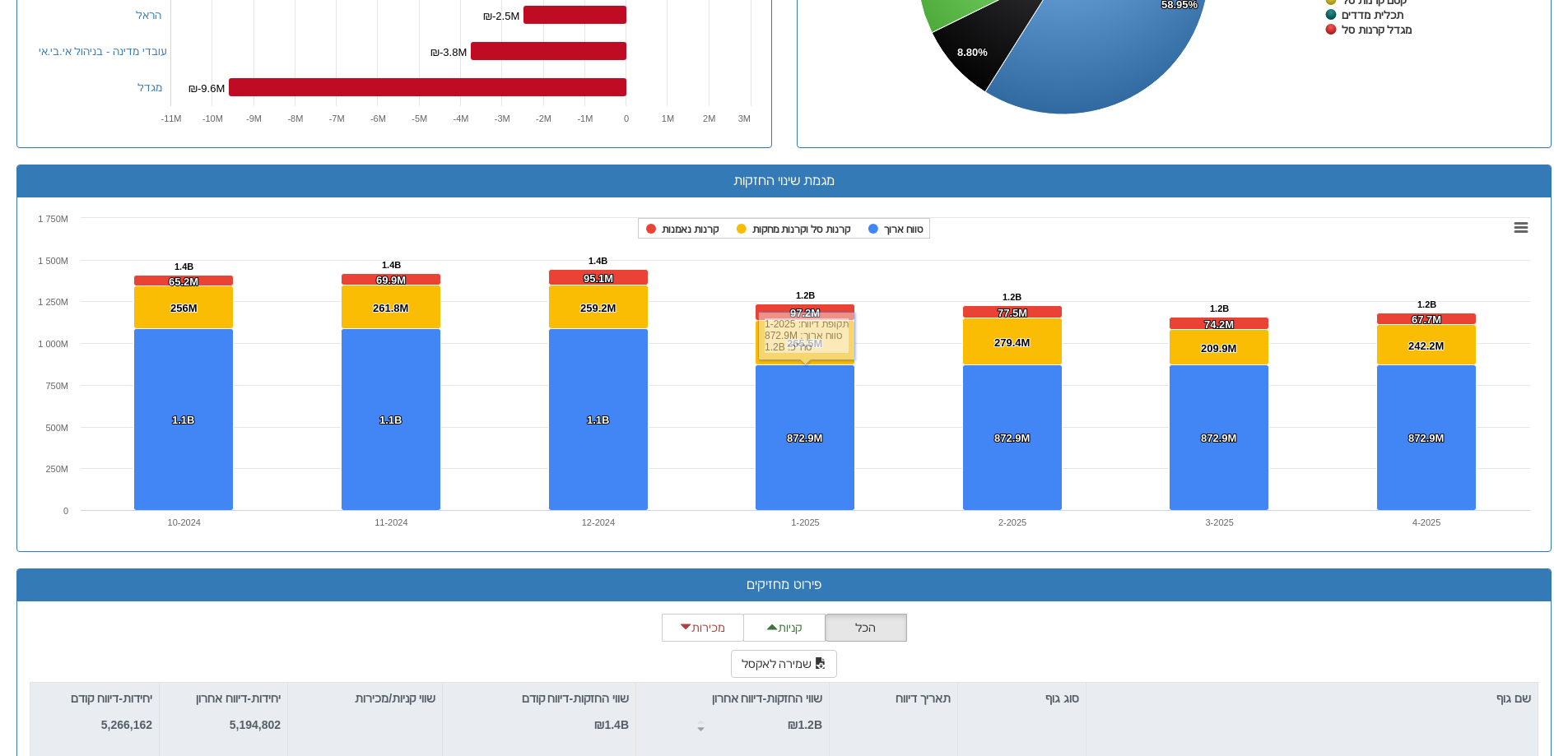 click on "הכל  קניות  מכירות    שמירה לאקסל שם גוף סוג גוף תאריך דיווח שווי החזקות-דיווח אחרון ₪1.2B שווי החזקות-דיווח קודם ₪1.4B שווי קניות/מכירות יחידות-דיווח אחרון 5,194,802 יחידות-דיווח קודם 5,266,162 מגדל ביטוח, גמל, פנסיה Q1/2025 ₪241.4M ₪306.3M ₪-9.6M 1,079,869 1,122,809 [PERSON_NAME] ביטוח, גמל, פנסיה Q1/2025 ₪198.1M ₪244.8M ₪-2.5M 886,480 897,495 [PERSON_NAME] ביטוח, גמל, פנסיה Q1/2025 ₪166.2M ₪205.2M ₪-2M 743,492 752,361 כלל ביטוח, גמל, פנסיה Q1/2025 ₪142.1M ₪175.3M ₪-1.5M 635,831 642,530 קסם קרנות סל קרנות סל 4/2025 ₪73.8M ₪68.5M ₪212.4K 307,267 306,383 תכלית מדדים קרנות סל 4/2025 ₪53.1M ₪49.5M ₪-106K 221,126 221,567 מגדל קרנות סל קרנות סל 4/2025 ₪49.8M ₪46.1M ₪155.5K 207,057 206,410 ‏עמוד    1   ‏ מתוך     8   7 7   1  -" 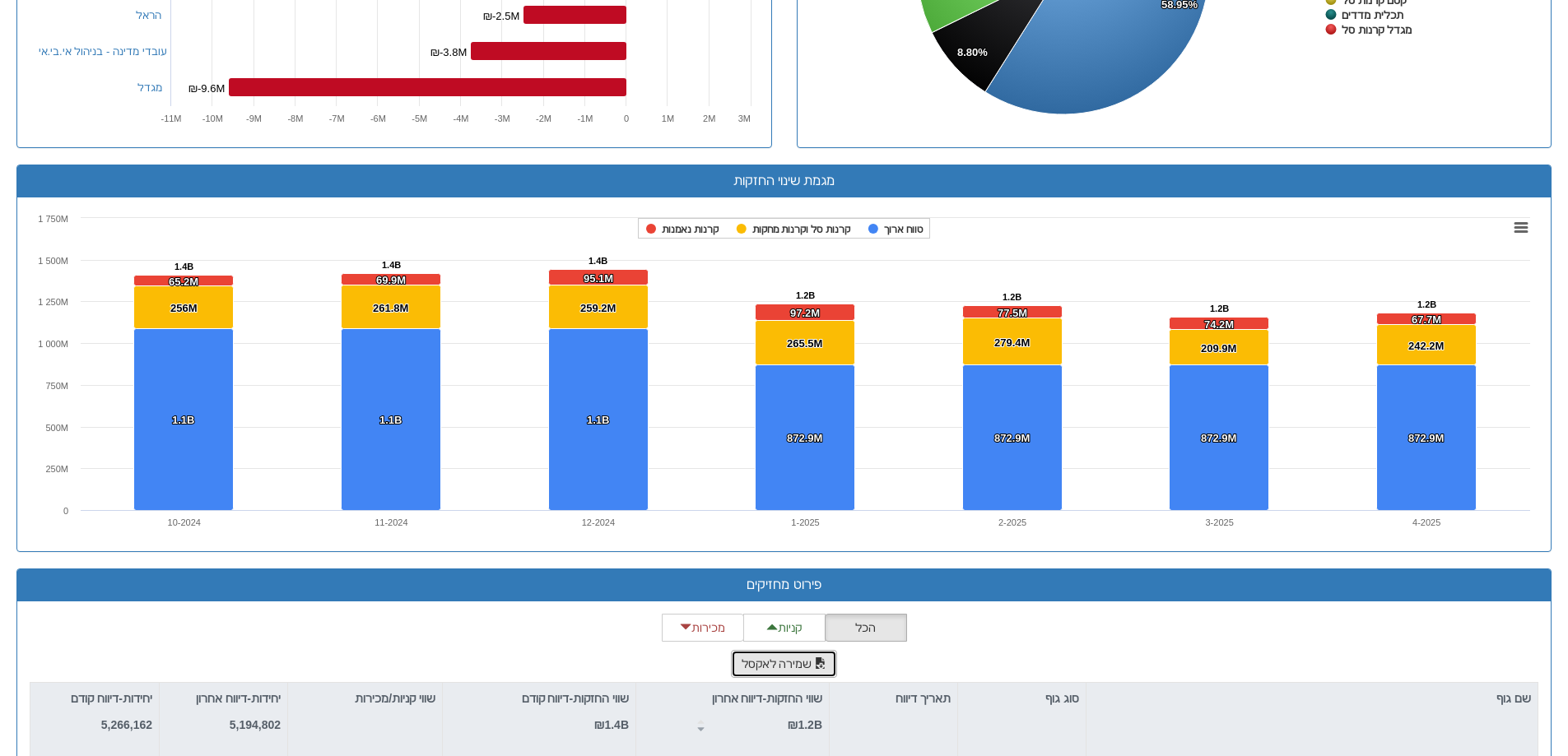 click on "שמירה לאקסל" at bounding box center (784, 664) 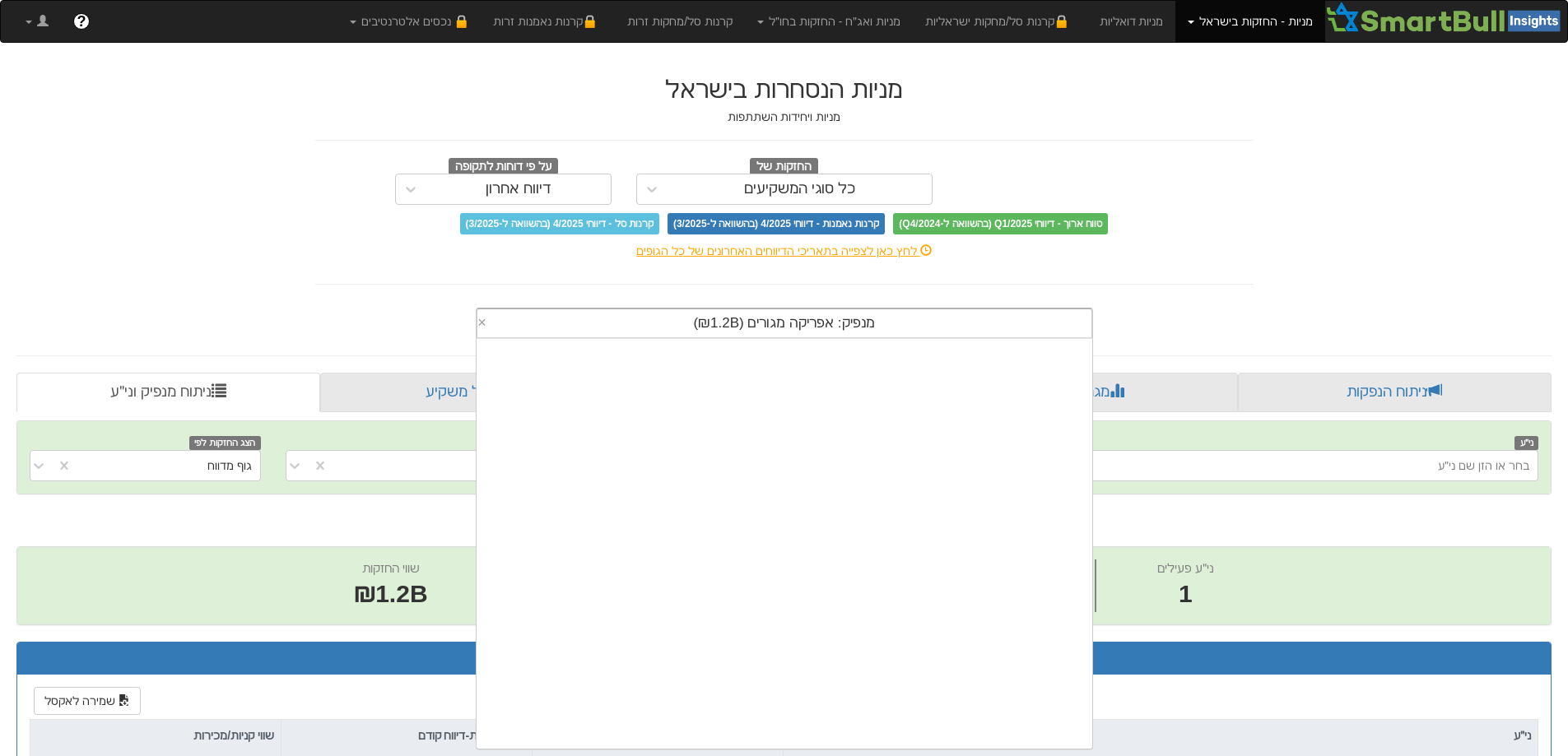 click on "מנפיק: ‏אפריקה מגורים ‎(₪1.2B)‎" at bounding box center [784, 322] 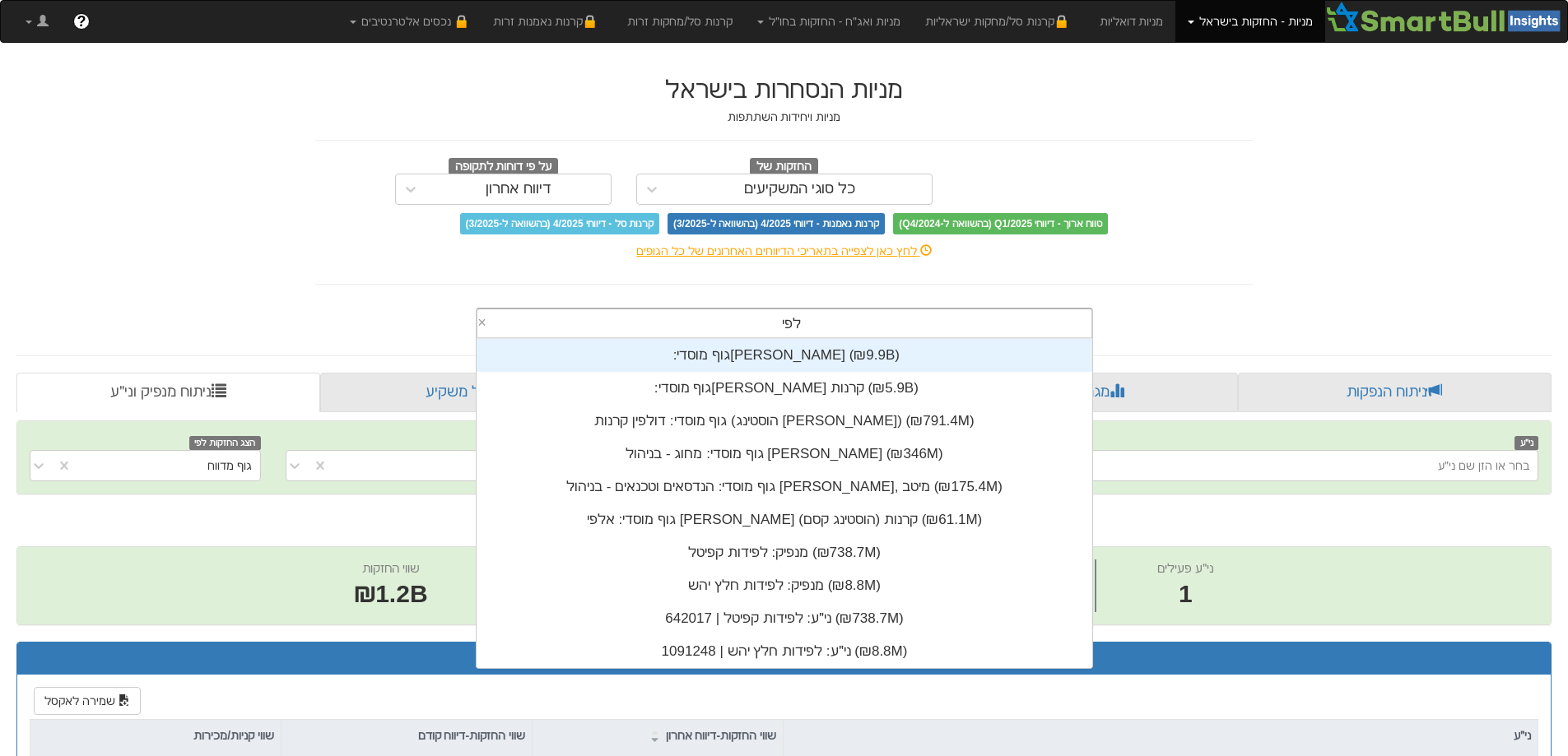 type on "[PERSON_NAME]" 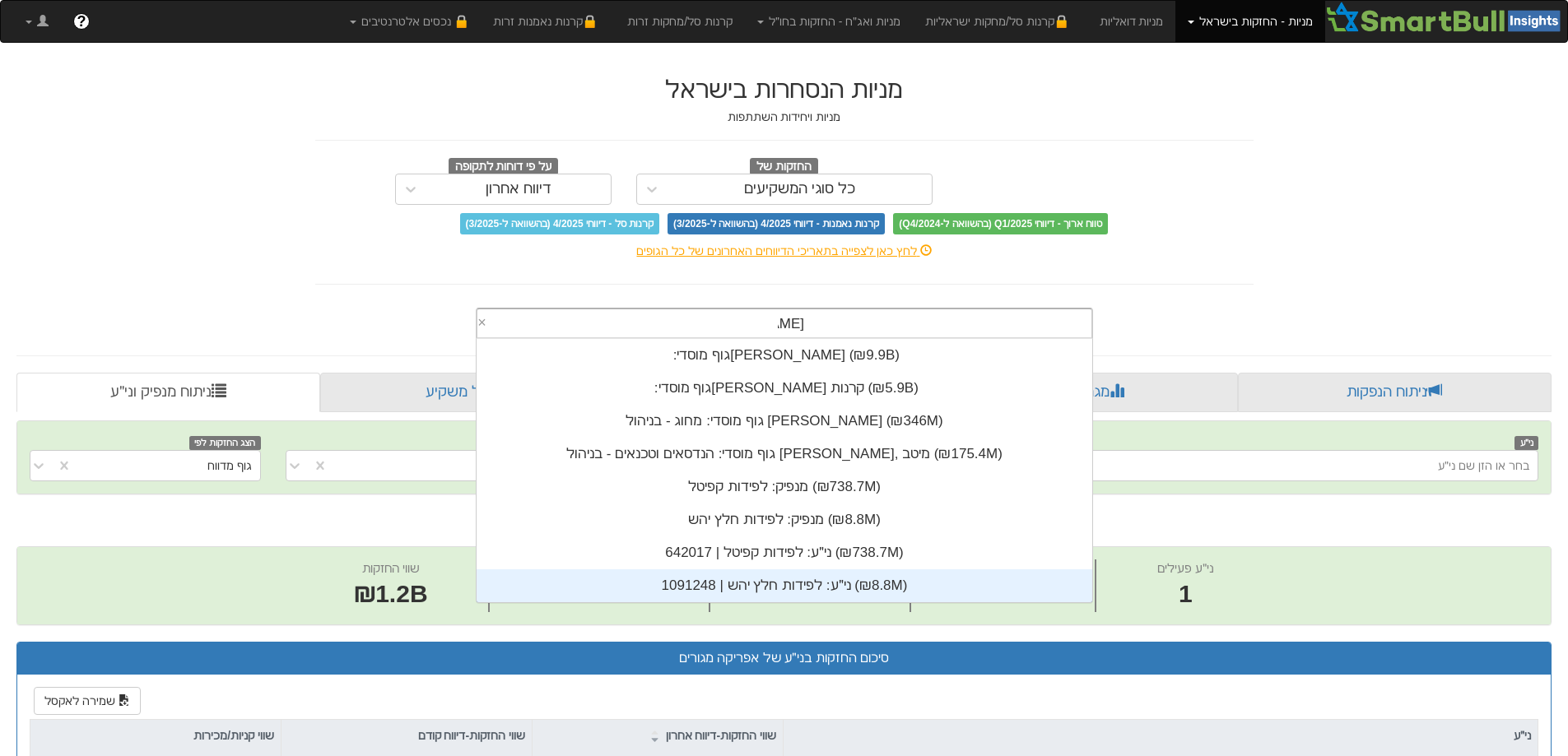 click on "ני״ע: ‏לפידות חלץ יהש | 1091248 ‎(₪8.8M)‎" at bounding box center [784, 586] 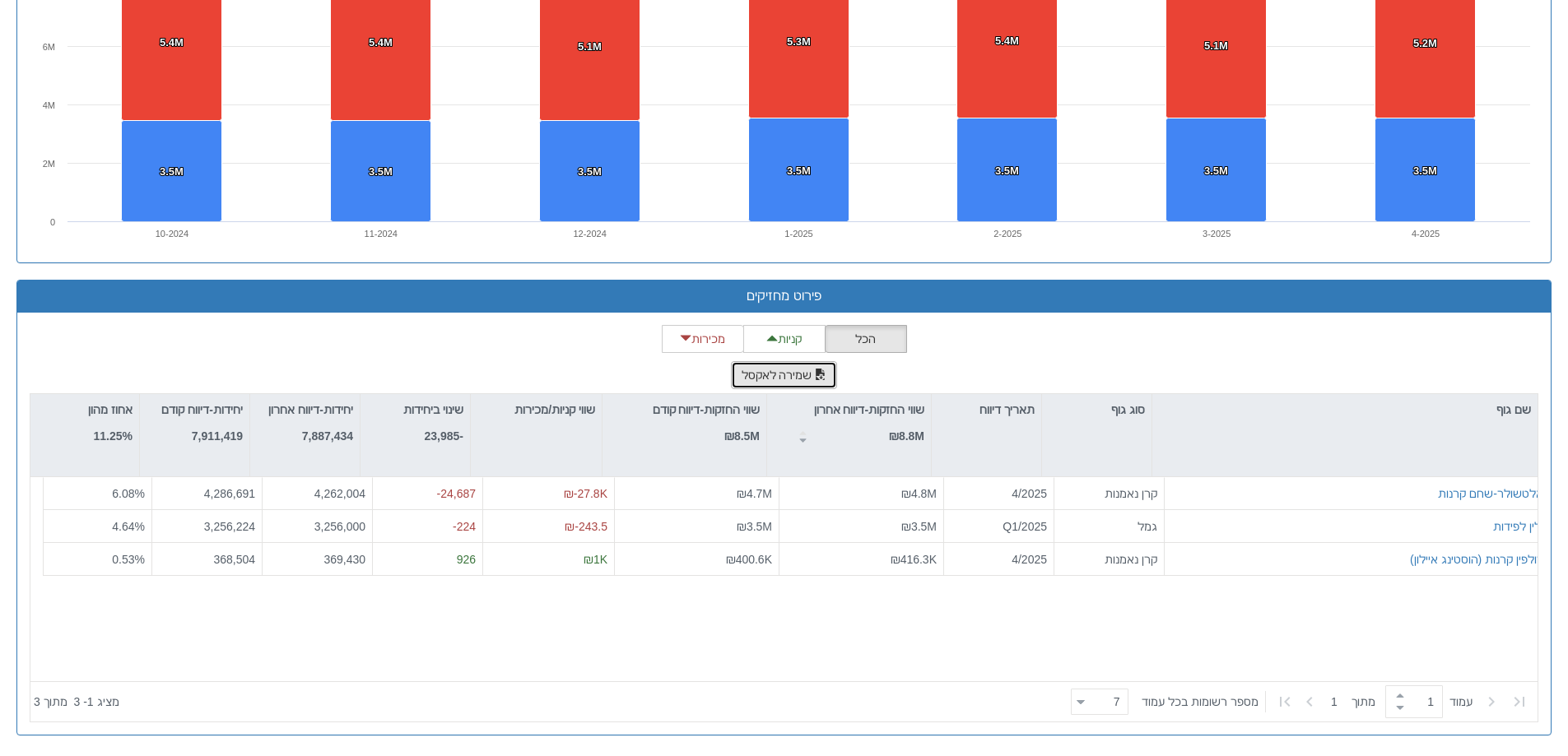 click on "שמירה לאקסל" at bounding box center (784, 375) 